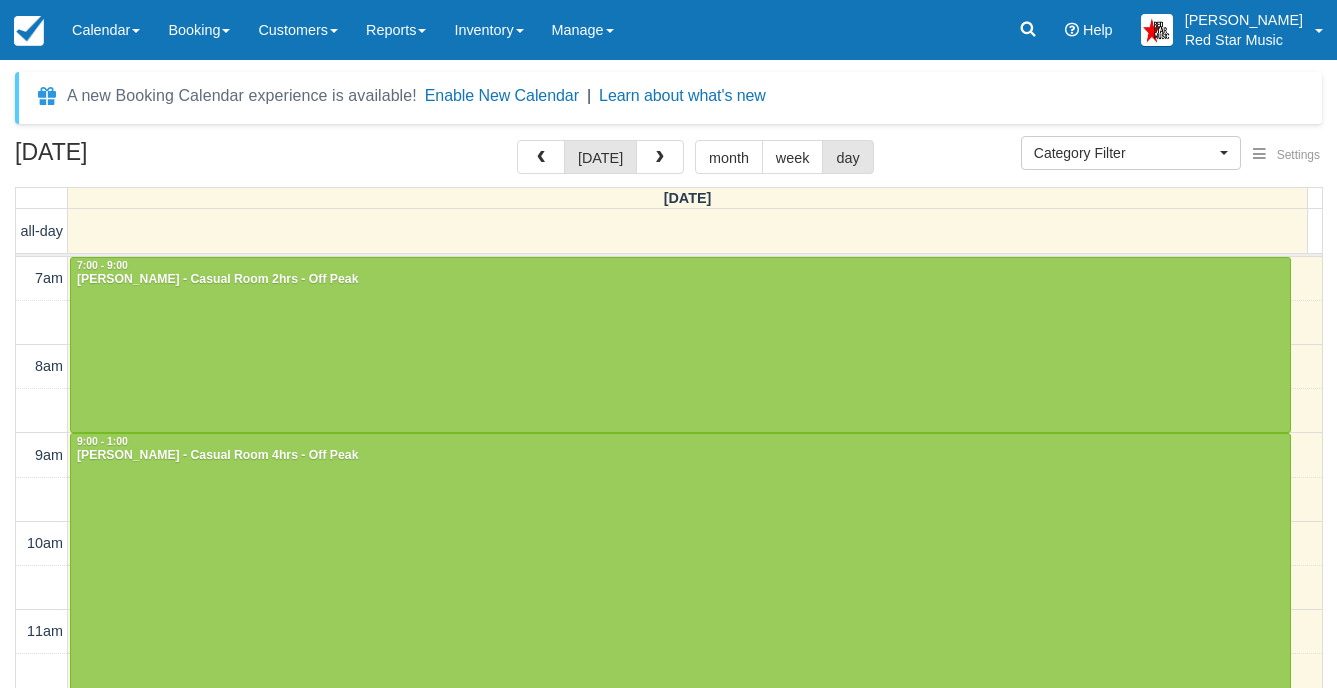 select 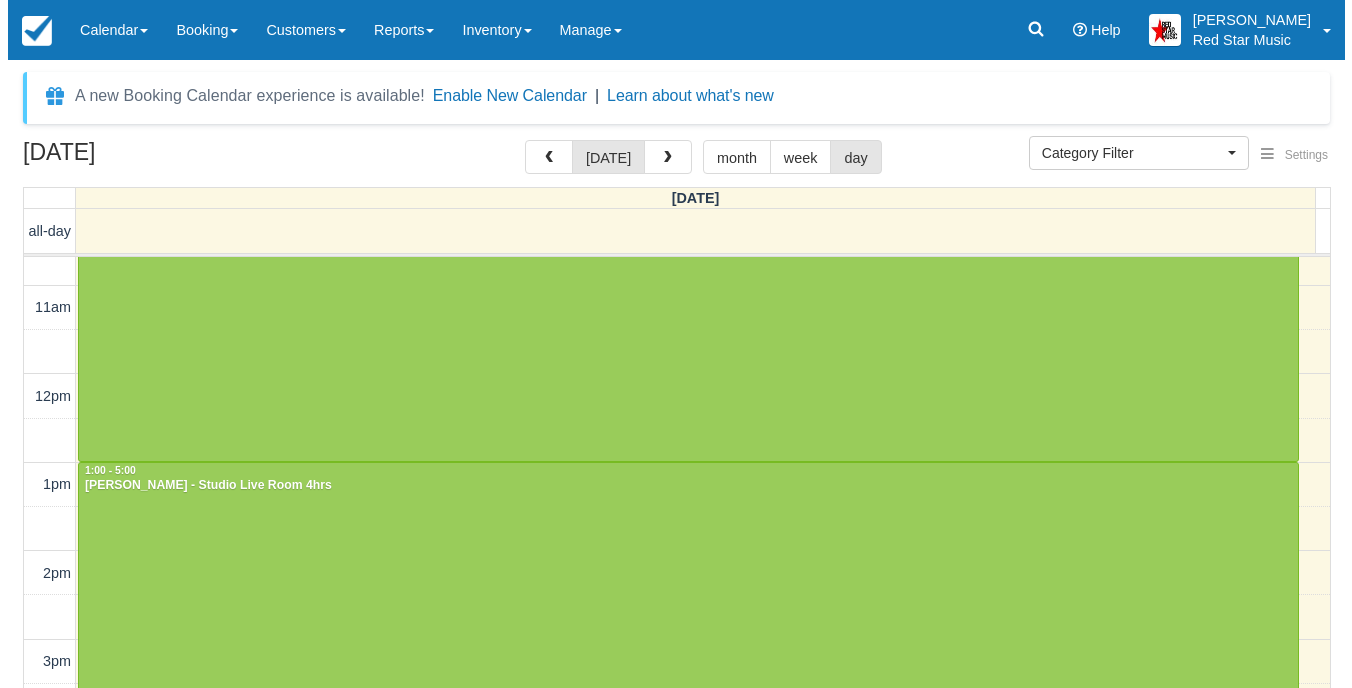 scroll, scrollTop: 0, scrollLeft: 0, axis: both 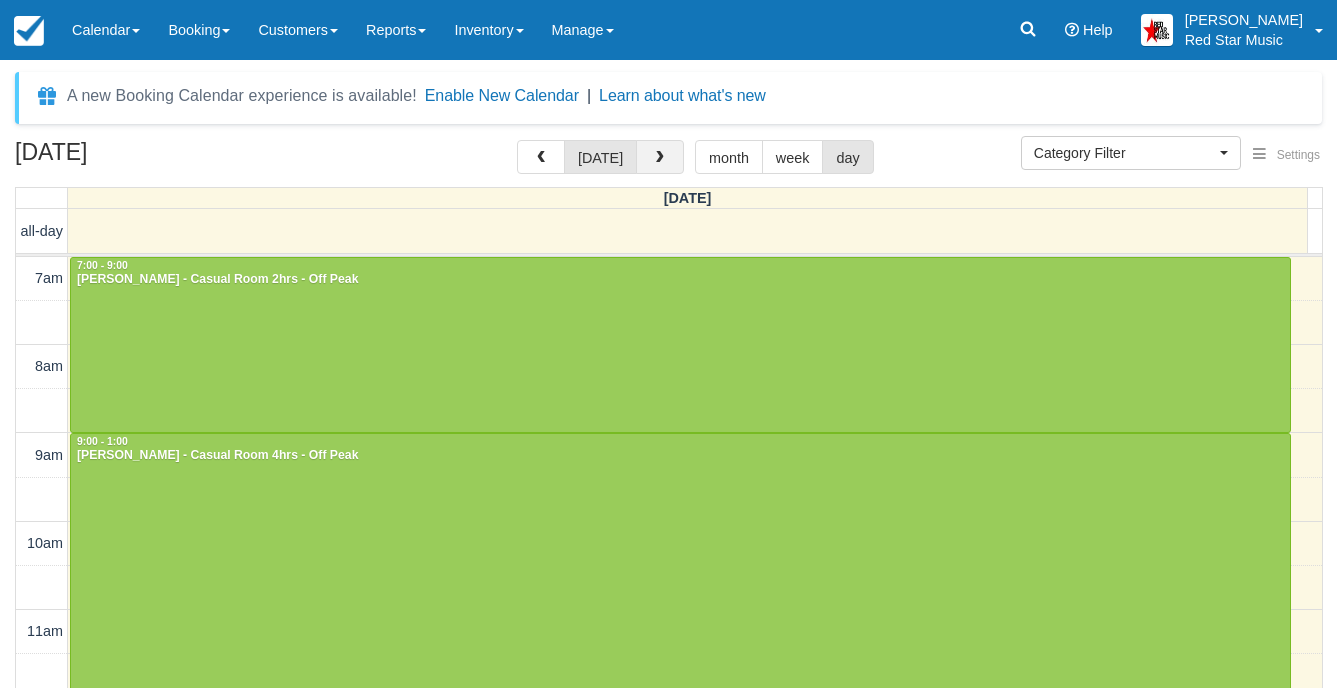 click at bounding box center (660, 157) 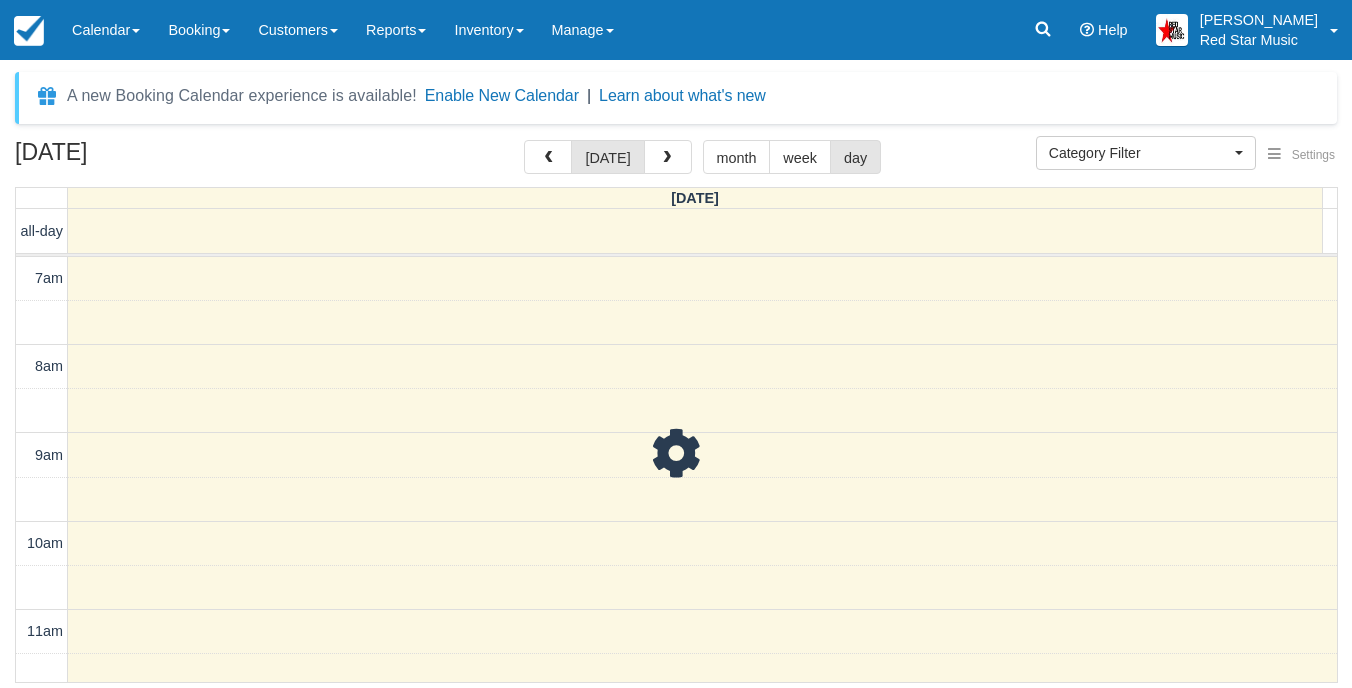 scroll, scrollTop: 988, scrollLeft: 0, axis: vertical 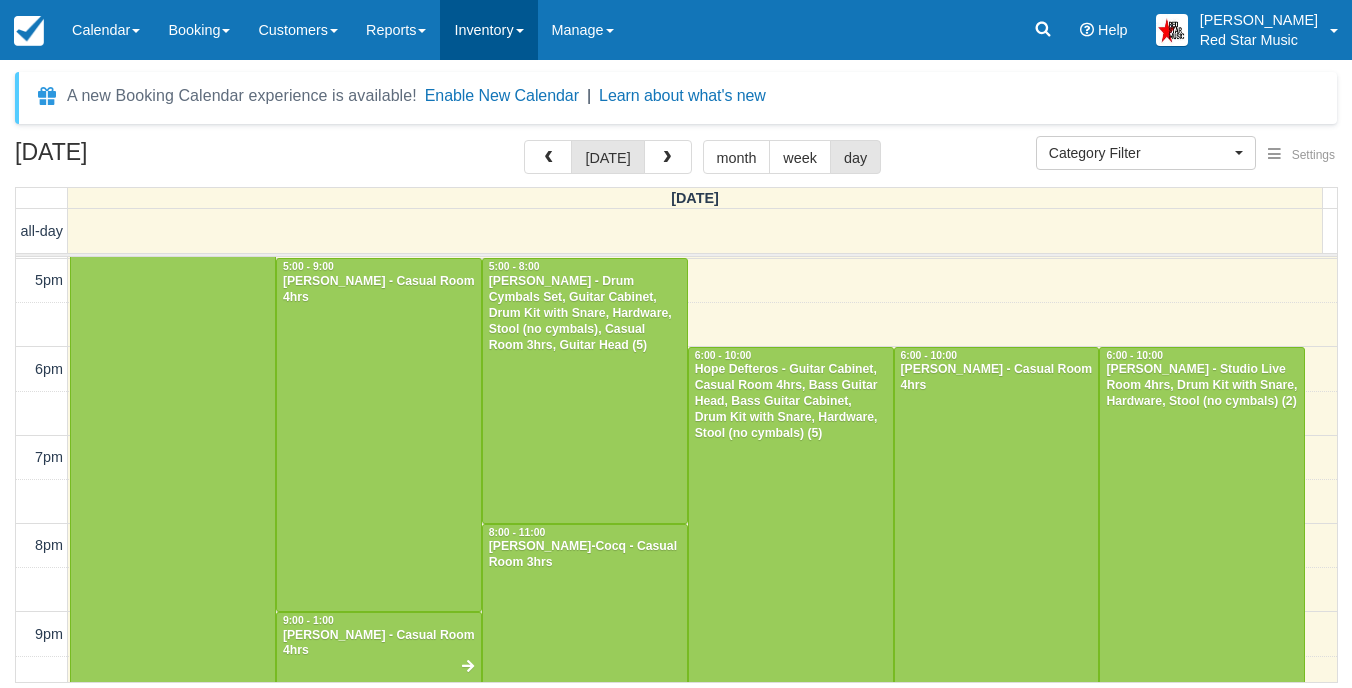 click on "Inventory" at bounding box center [488, 30] 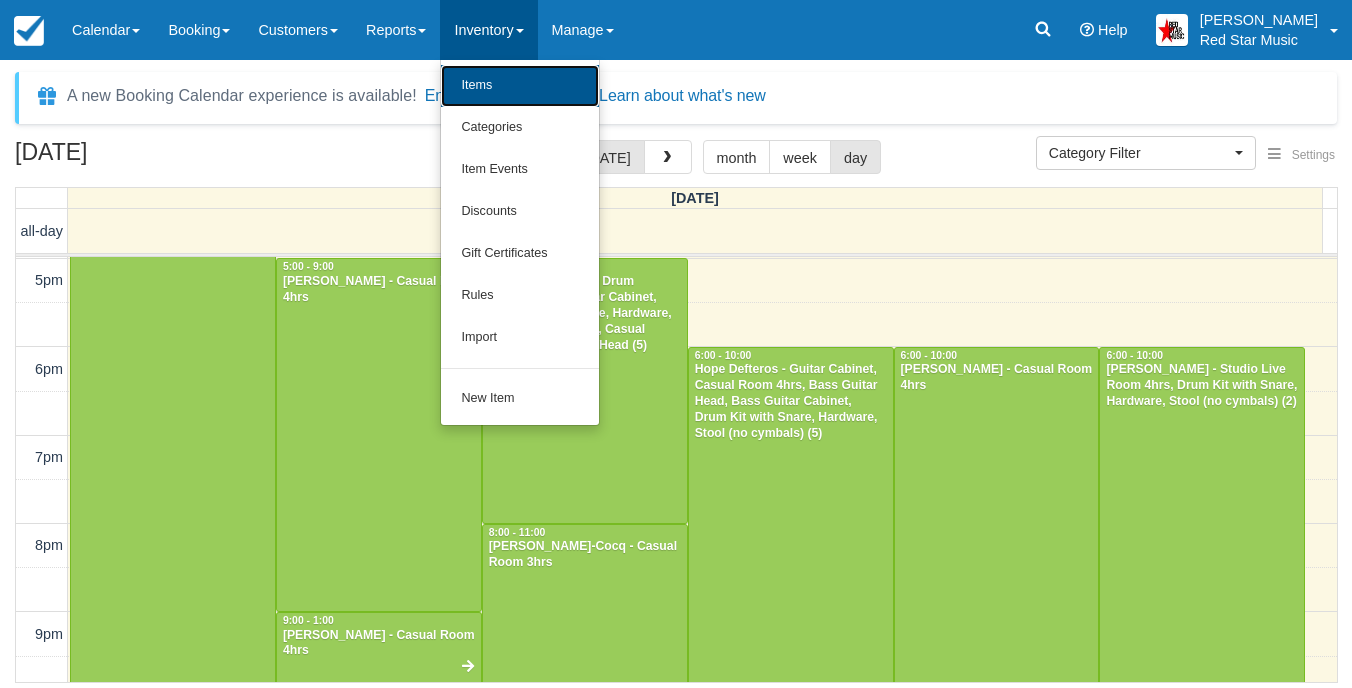 click on "Items" at bounding box center [520, 86] 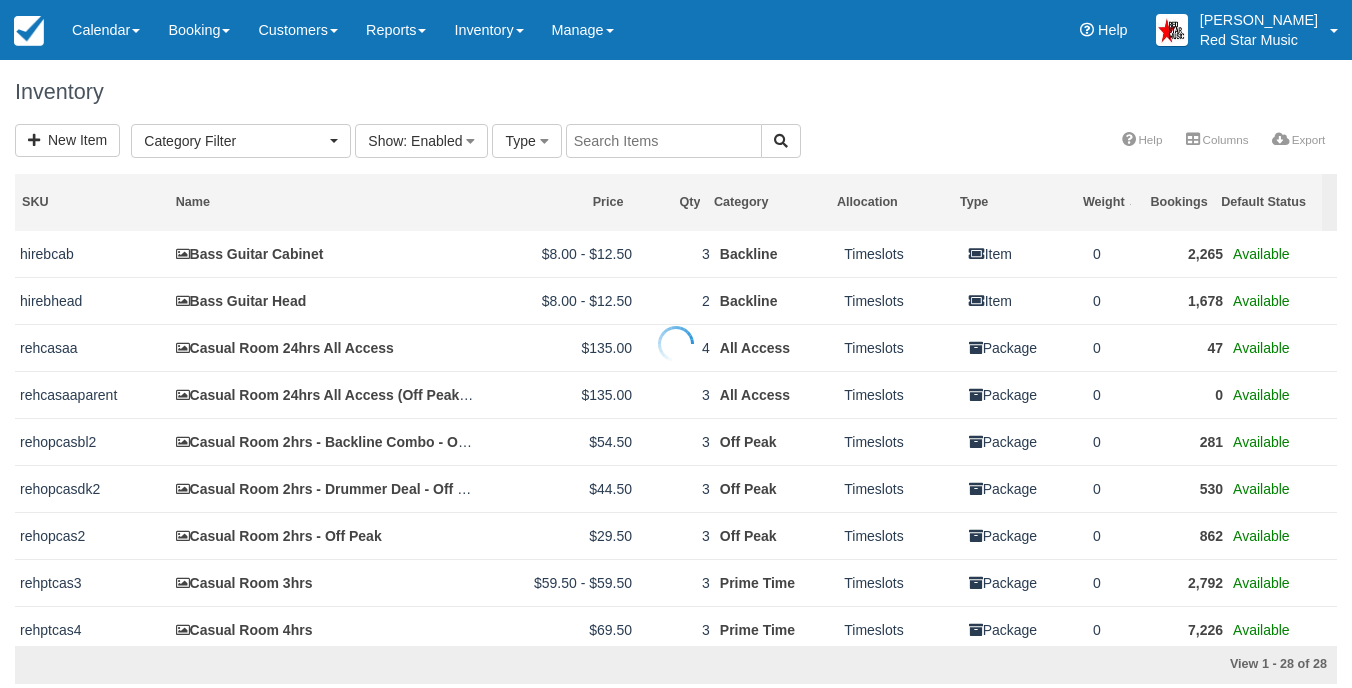 select 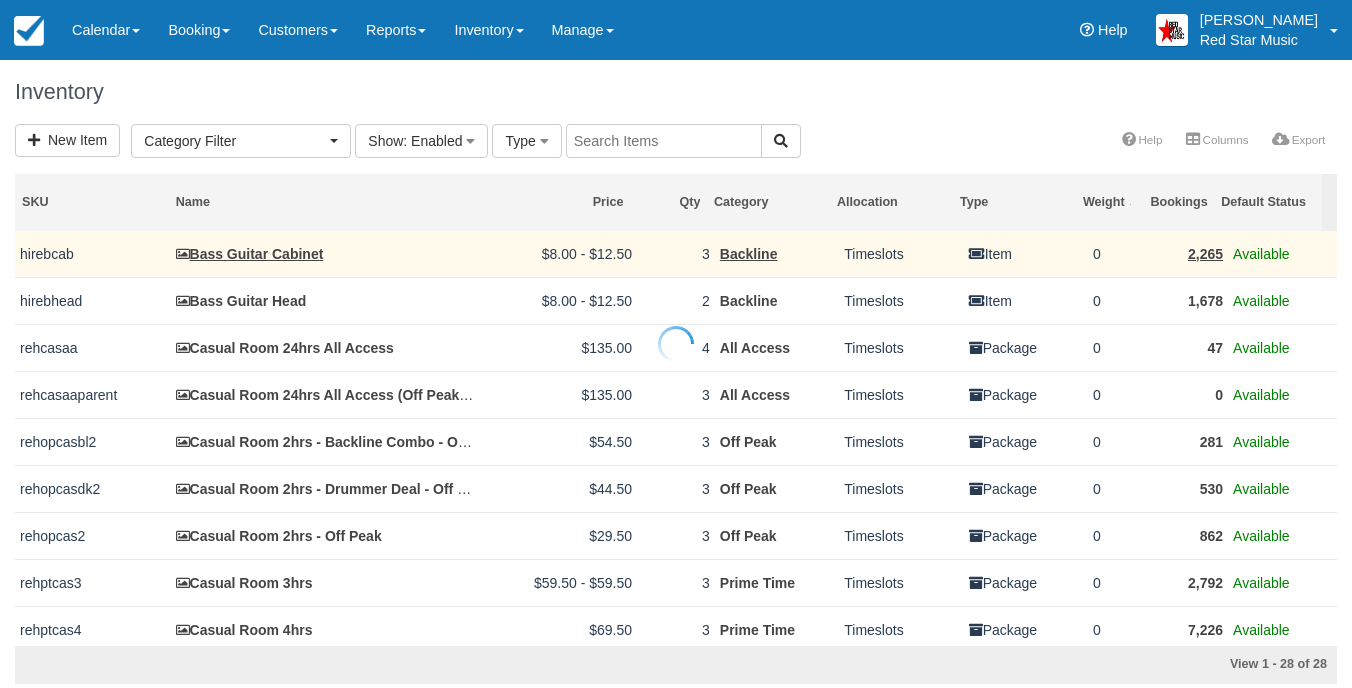 scroll, scrollTop: 0, scrollLeft: 0, axis: both 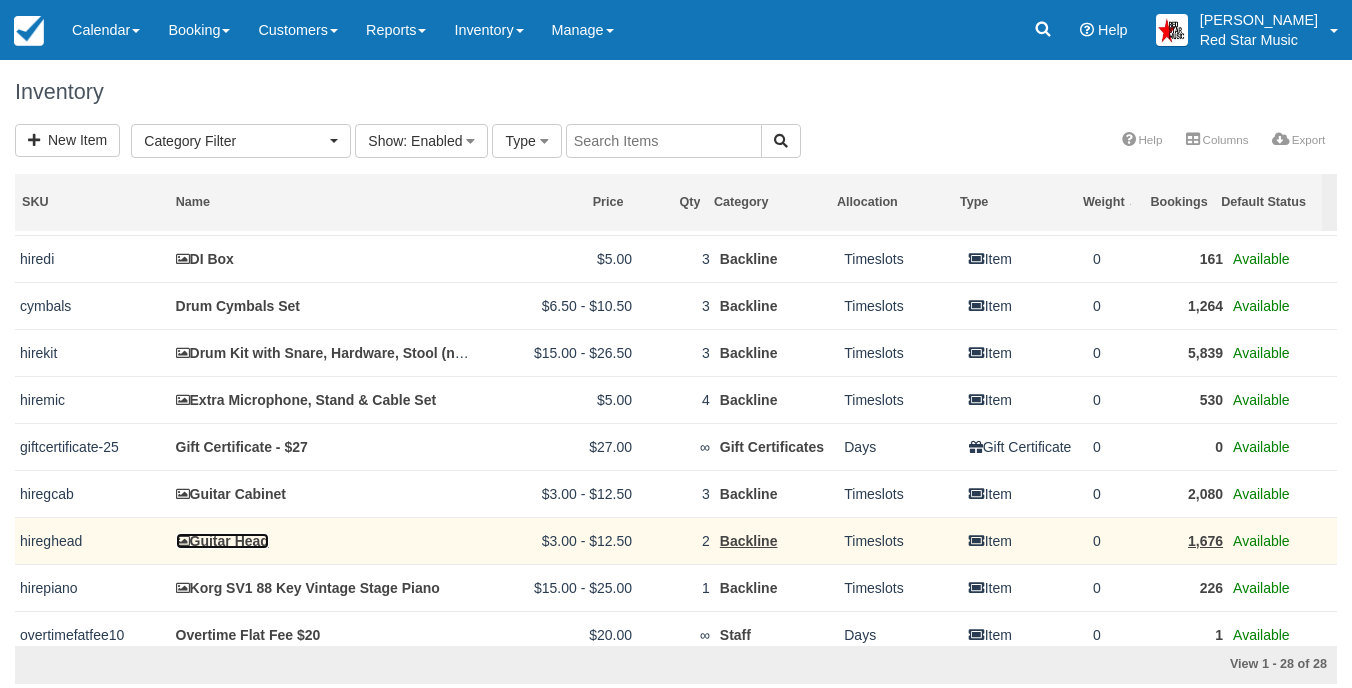 click on "Guitar Head" at bounding box center [222, 541] 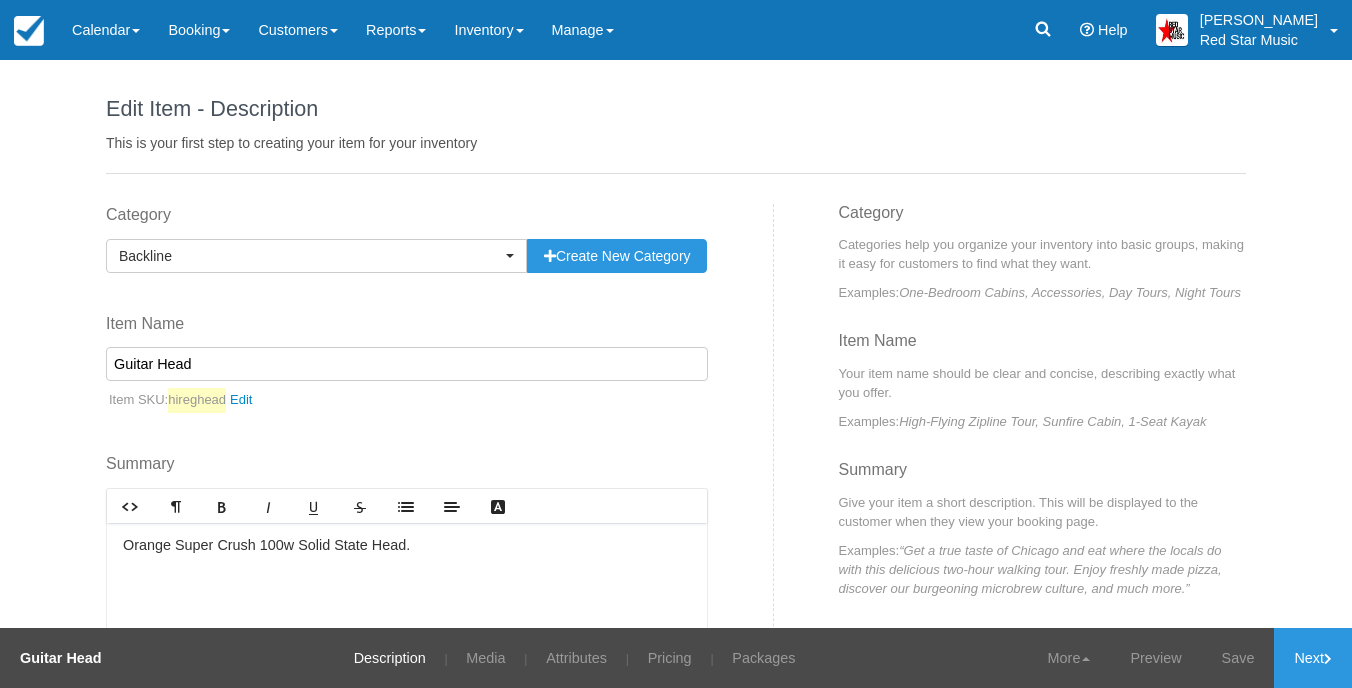 scroll, scrollTop: 0, scrollLeft: 0, axis: both 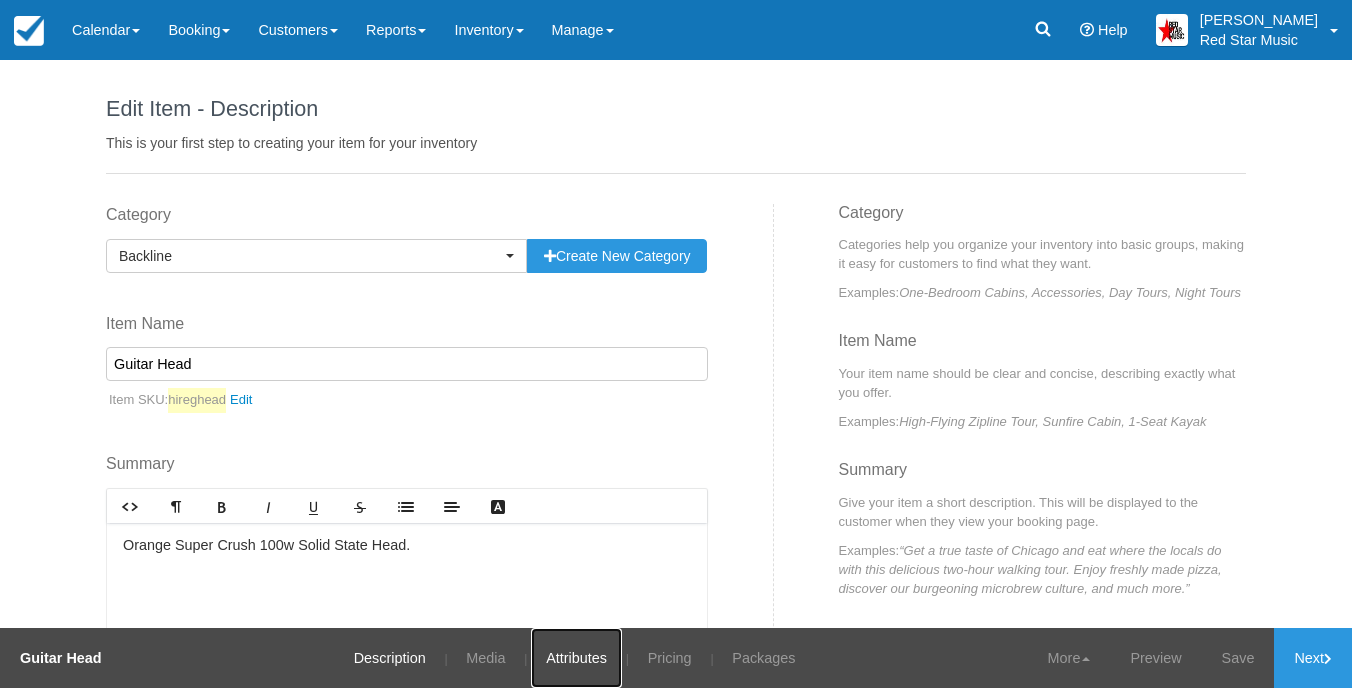 click on "Attributes" at bounding box center [576, 658] 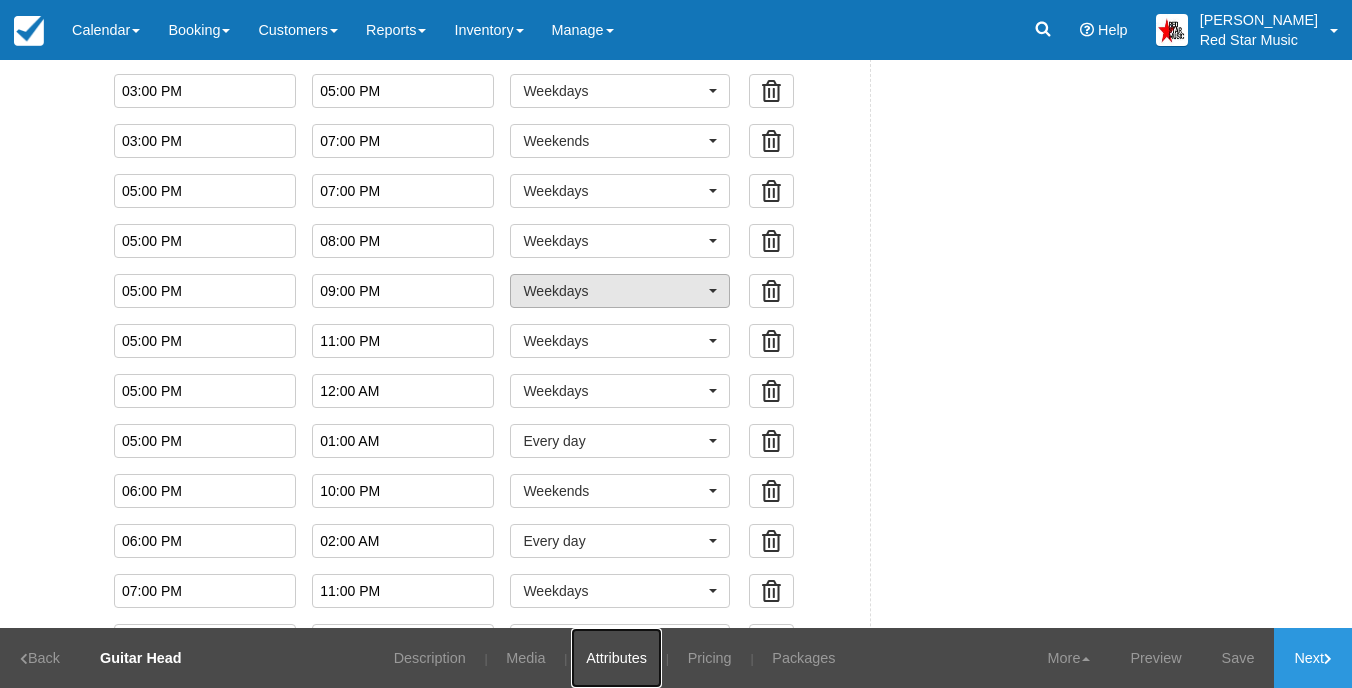 scroll, scrollTop: 2000, scrollLeft: 0, axis: vertical 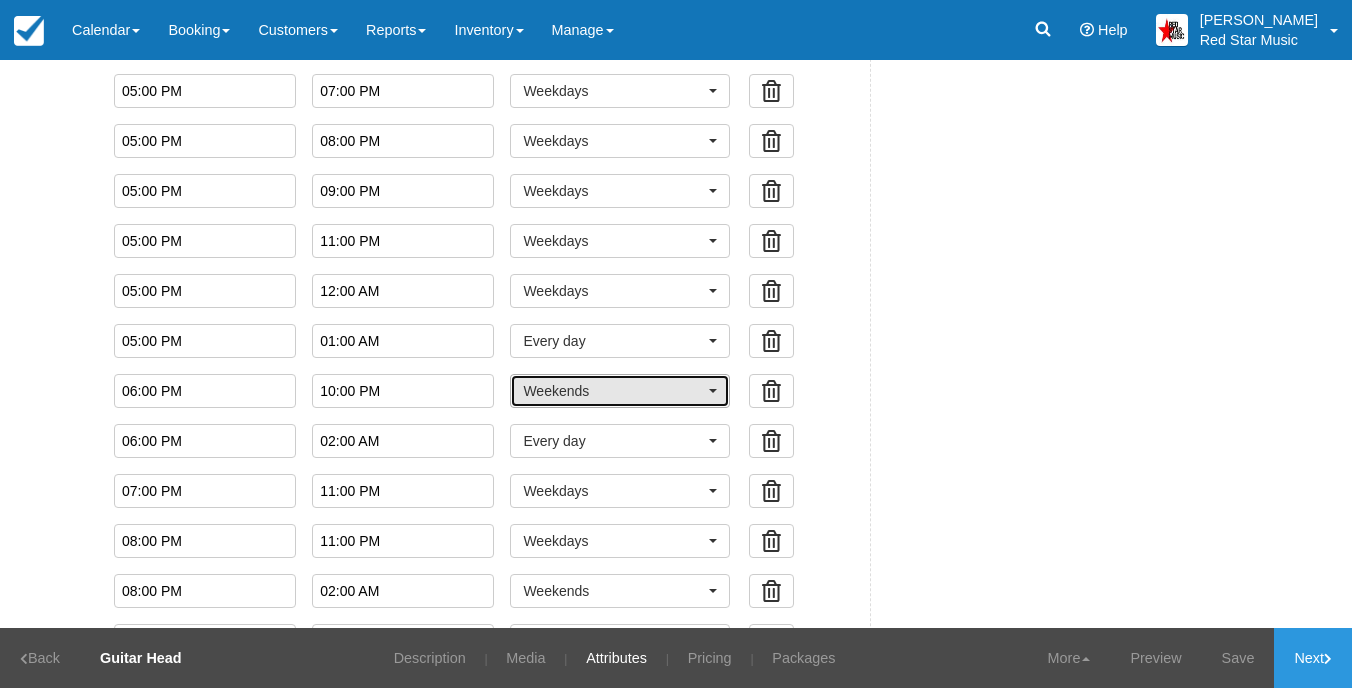 click on "Weekends" at bounding box center [613, 391] 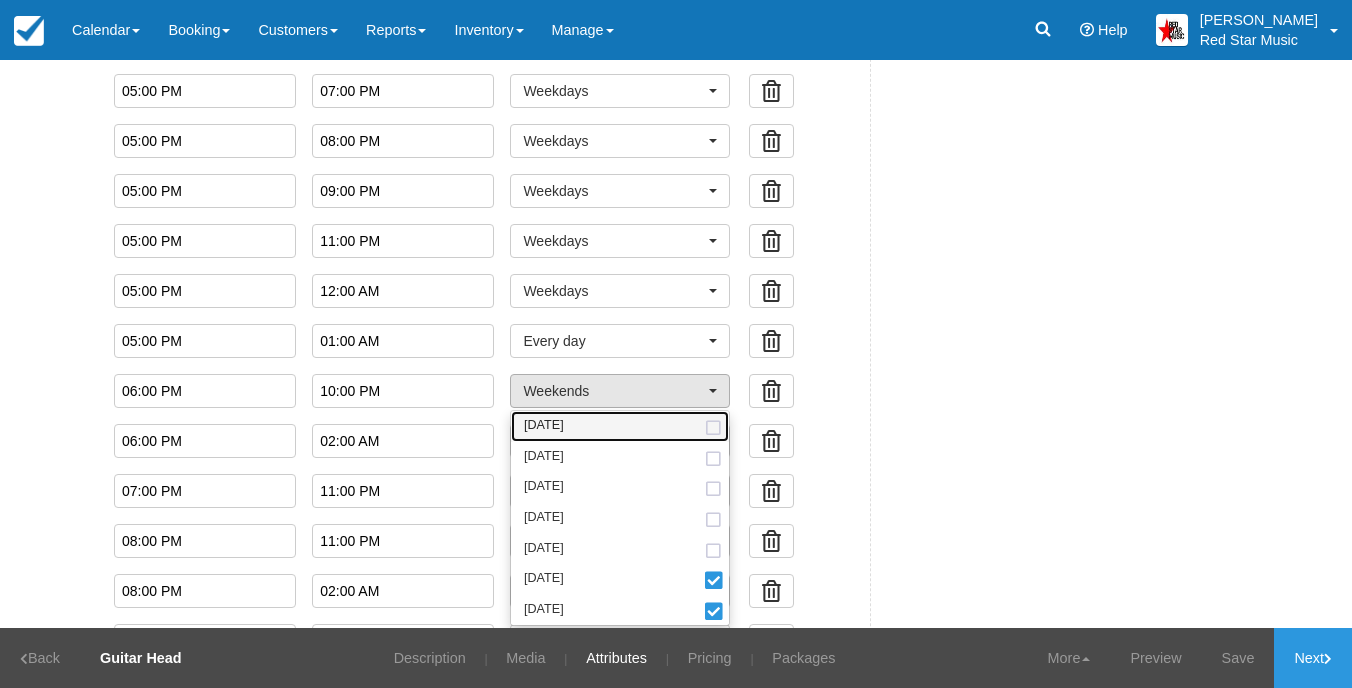 click at bounding box center [713, 428] 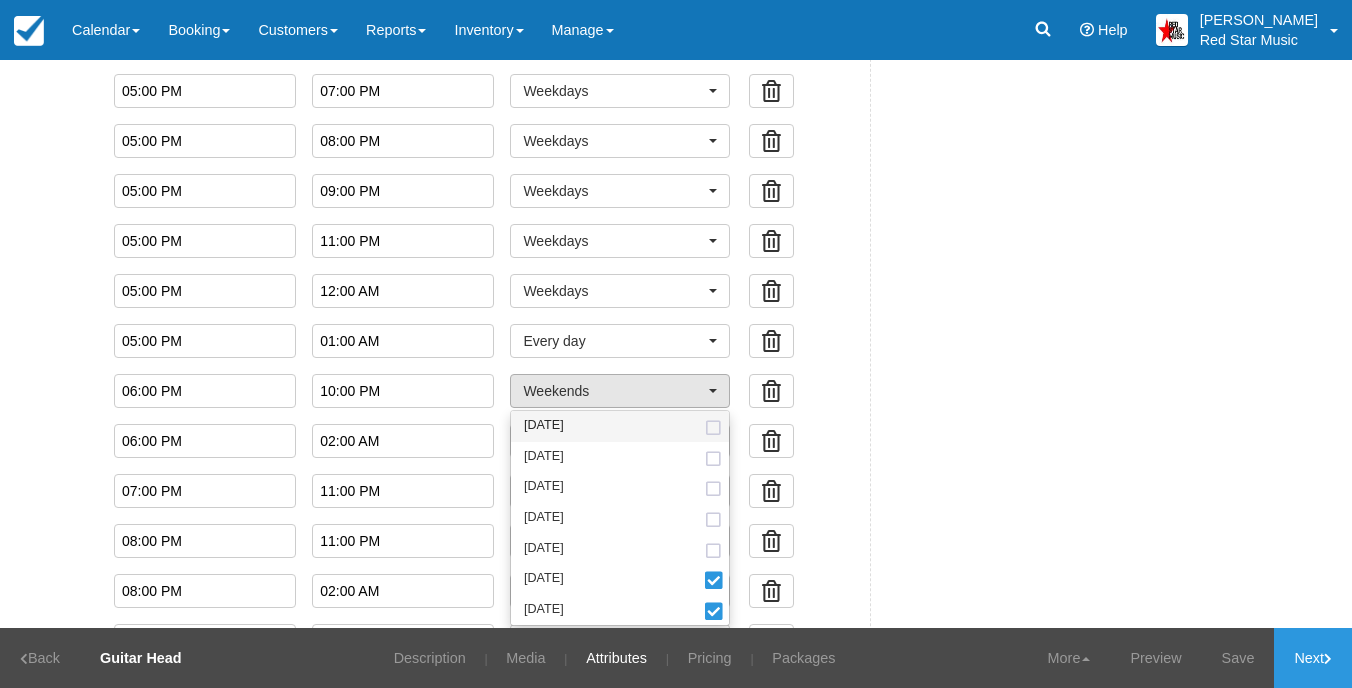 select on "mon" 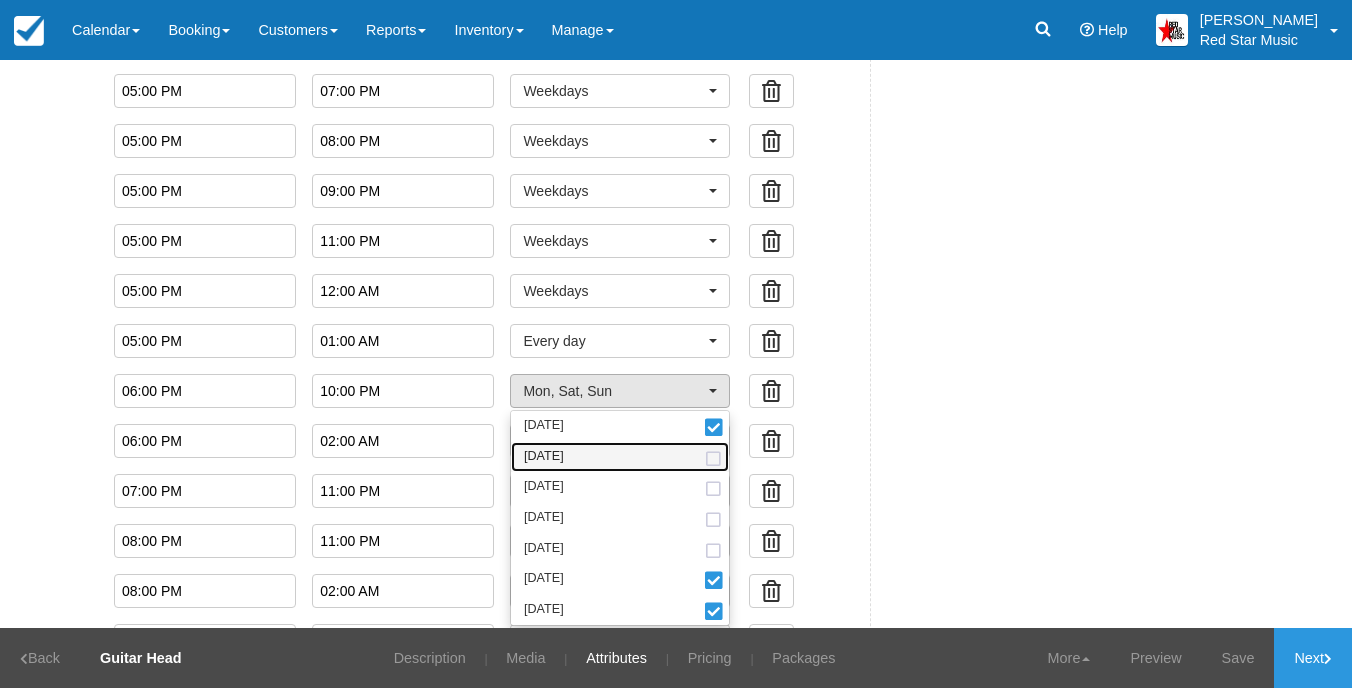 click at bounding box center (713, 459) 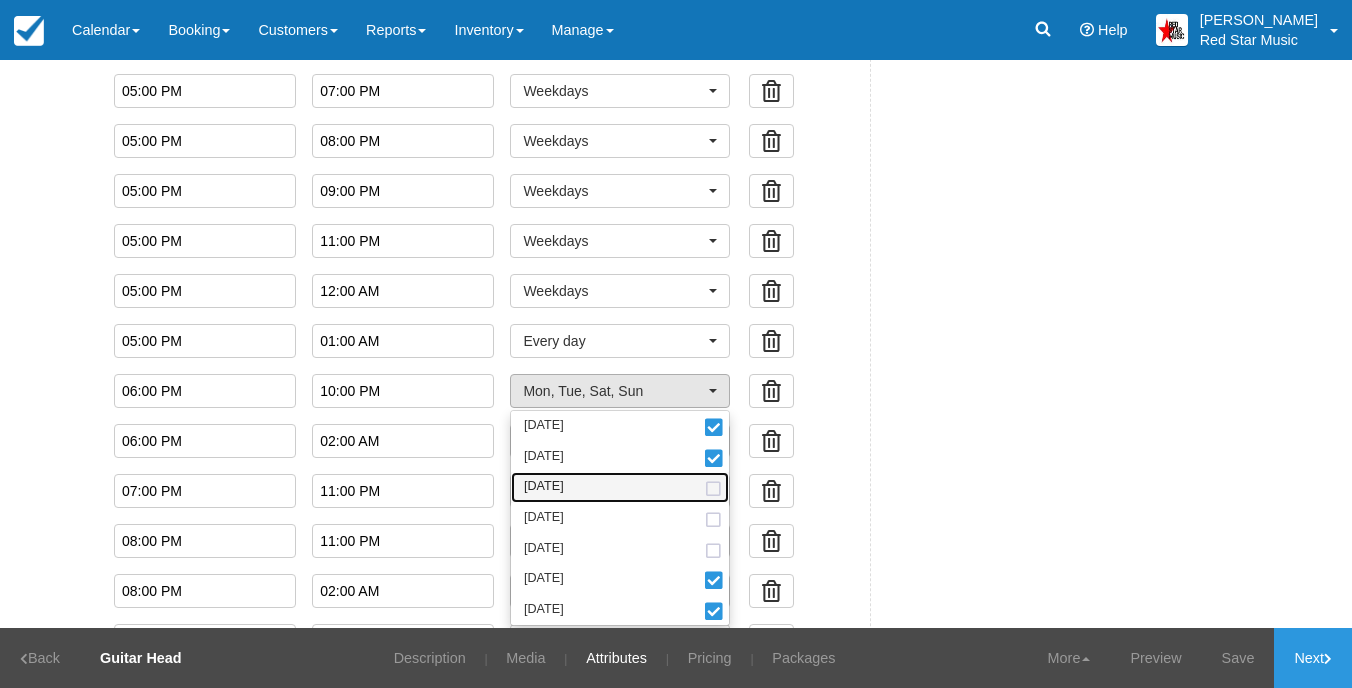 click at bounding box center [713, 489] 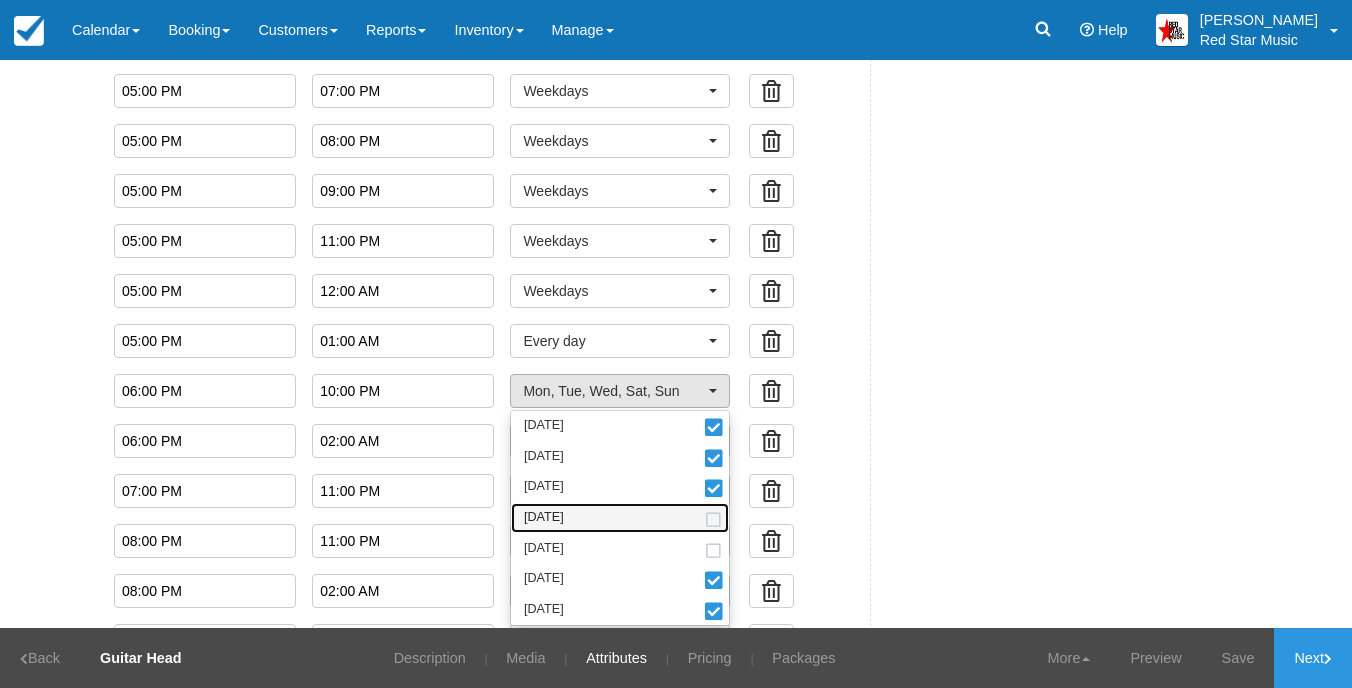 click at bounding box center [713, 520] 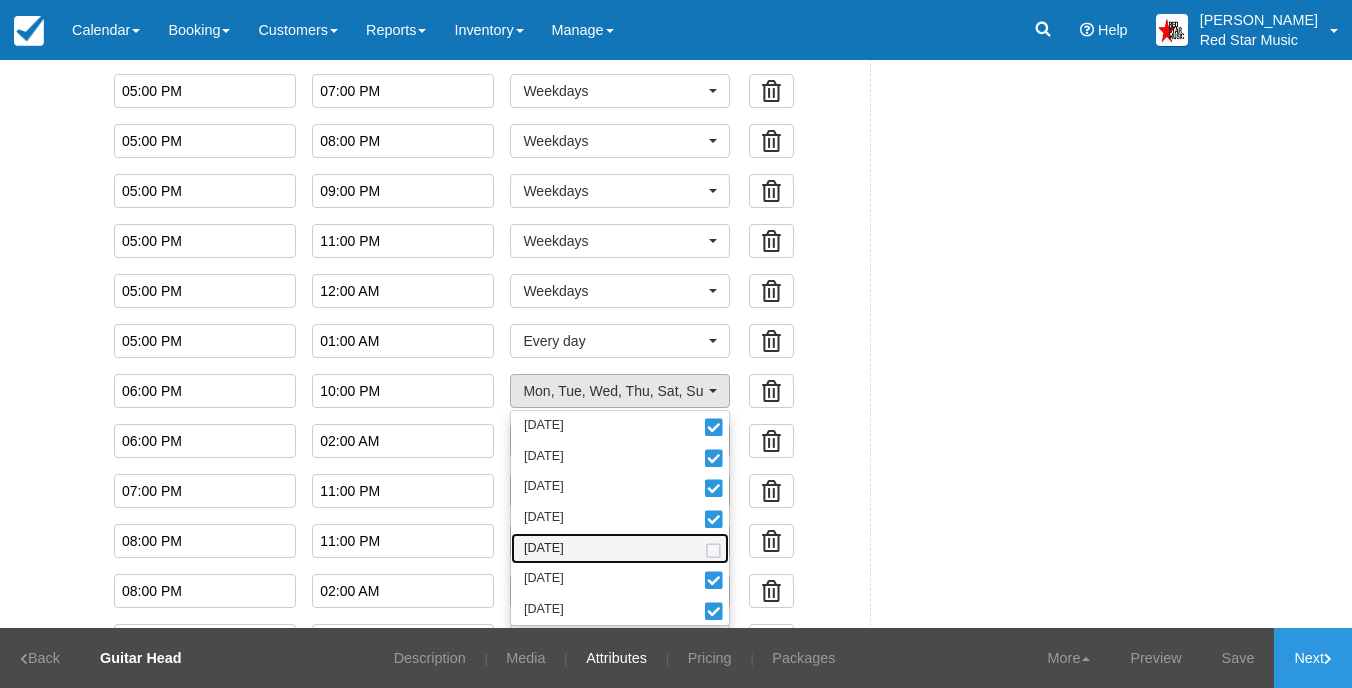 click at bounding box center (713, 551) 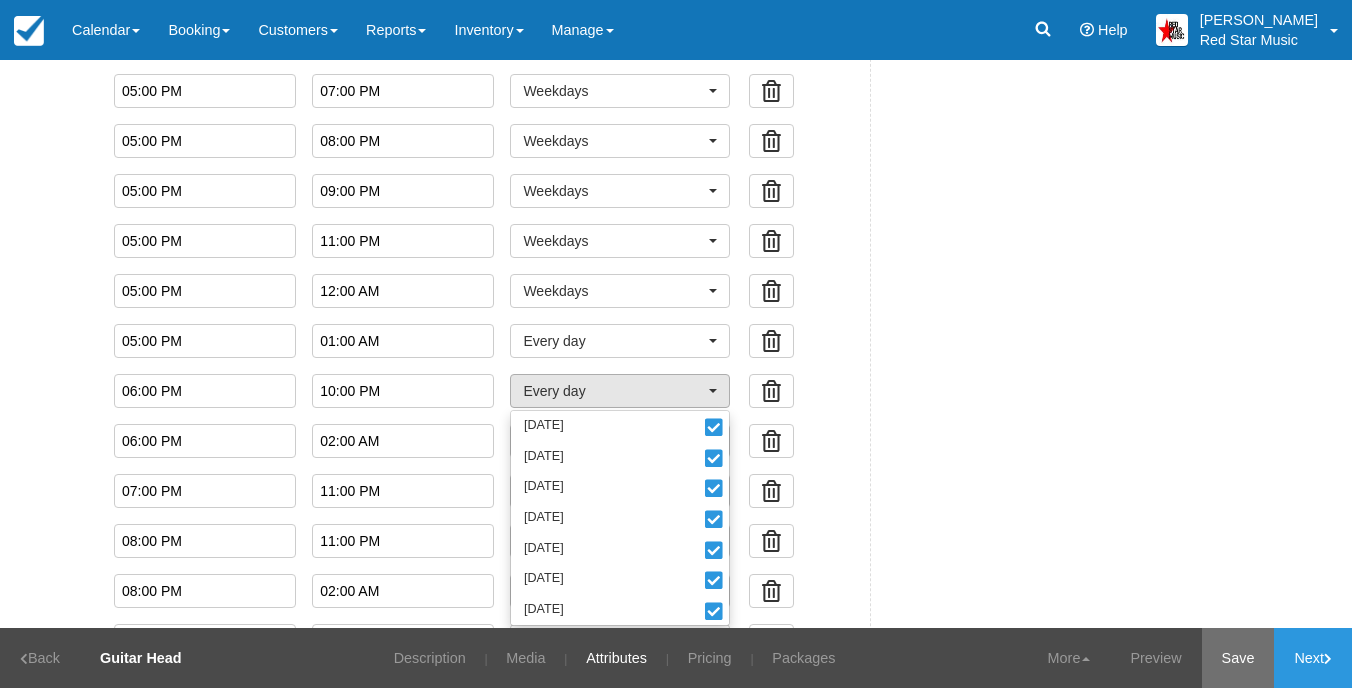 click on "Save" at bounding box center [1238, 658] 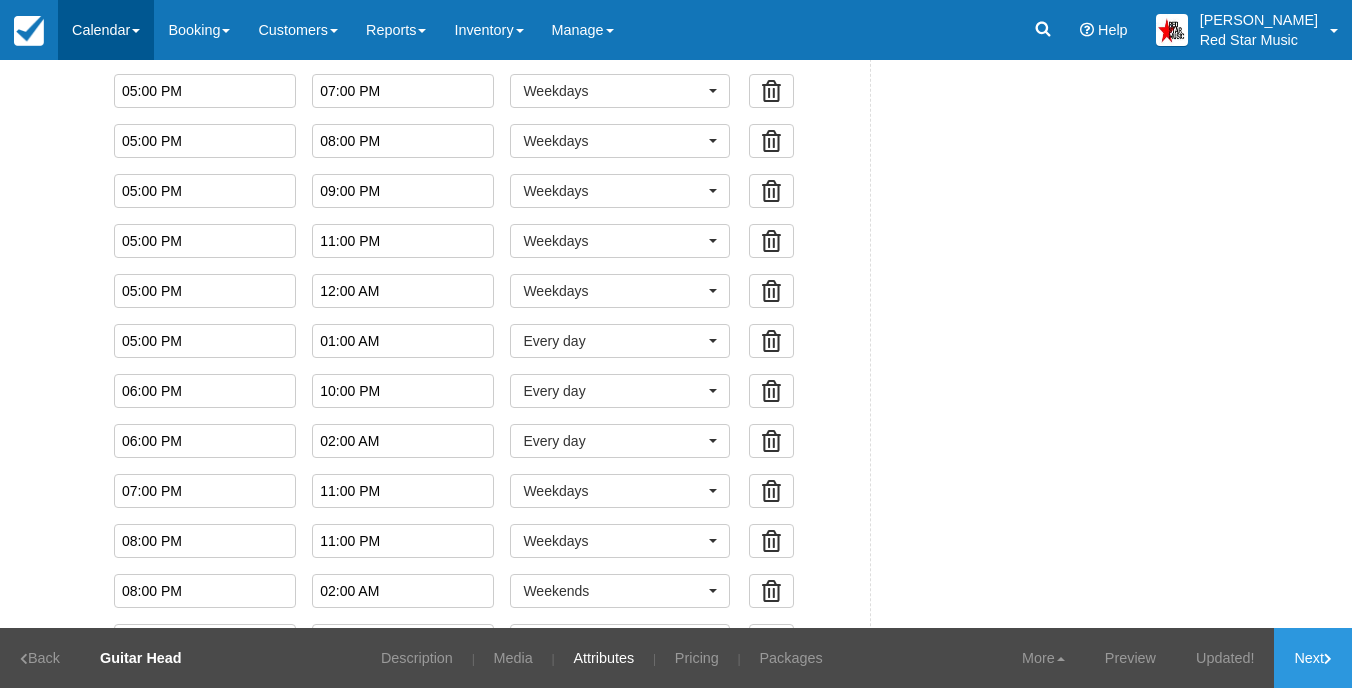 click on "Calendar" at bounding box center (106, 30) 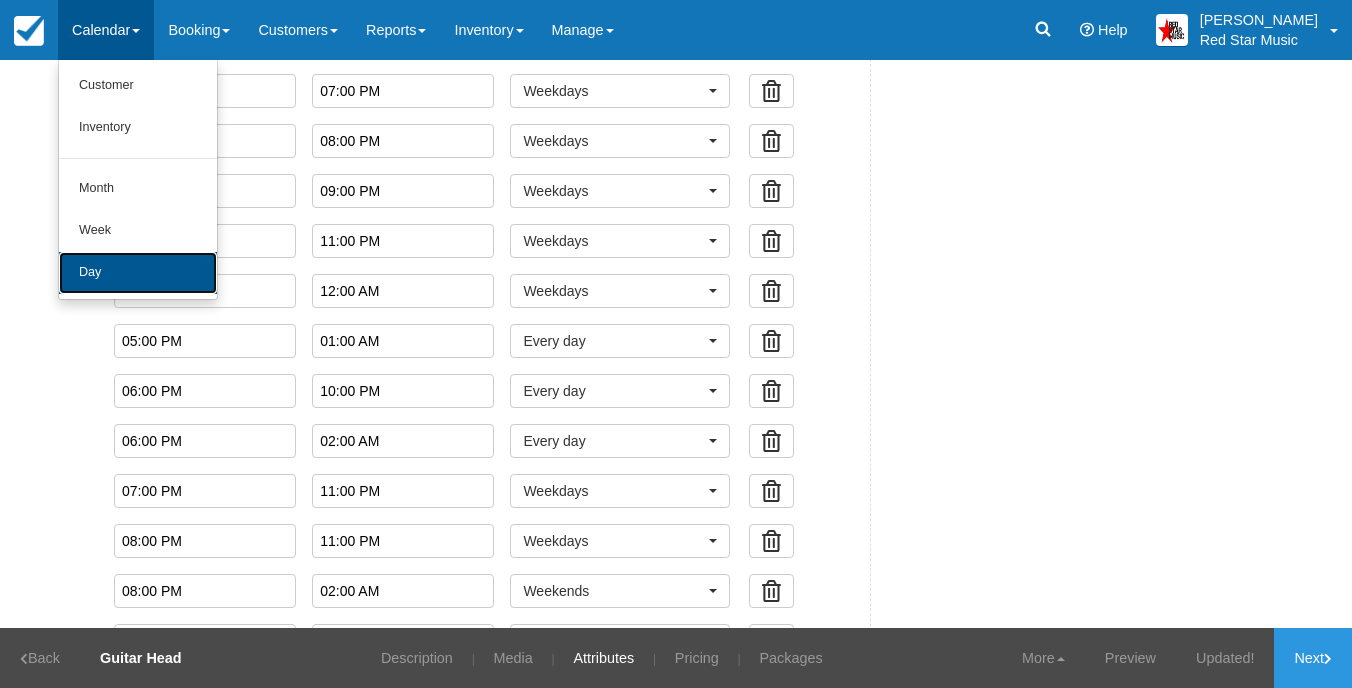 click on "Day" at bounding box center [138, 273] 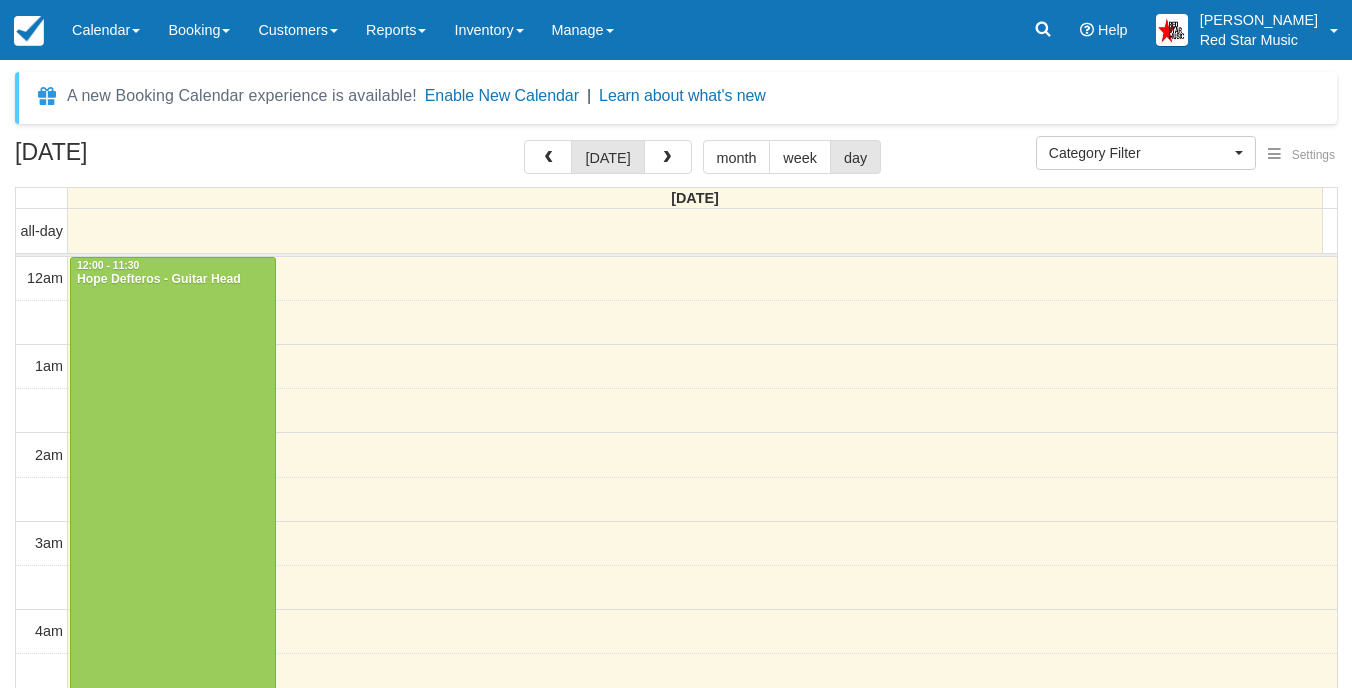 select 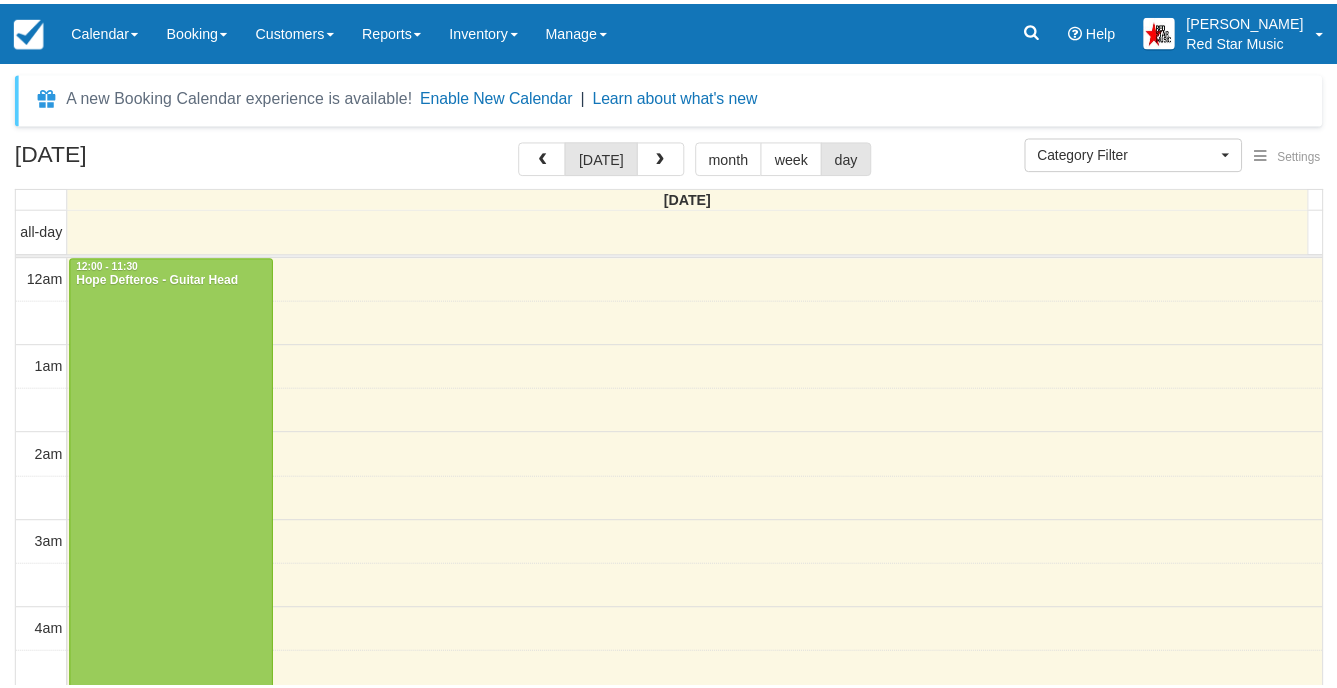 scroll, scrollTop: 0, scrollLeft: 0, axis: both 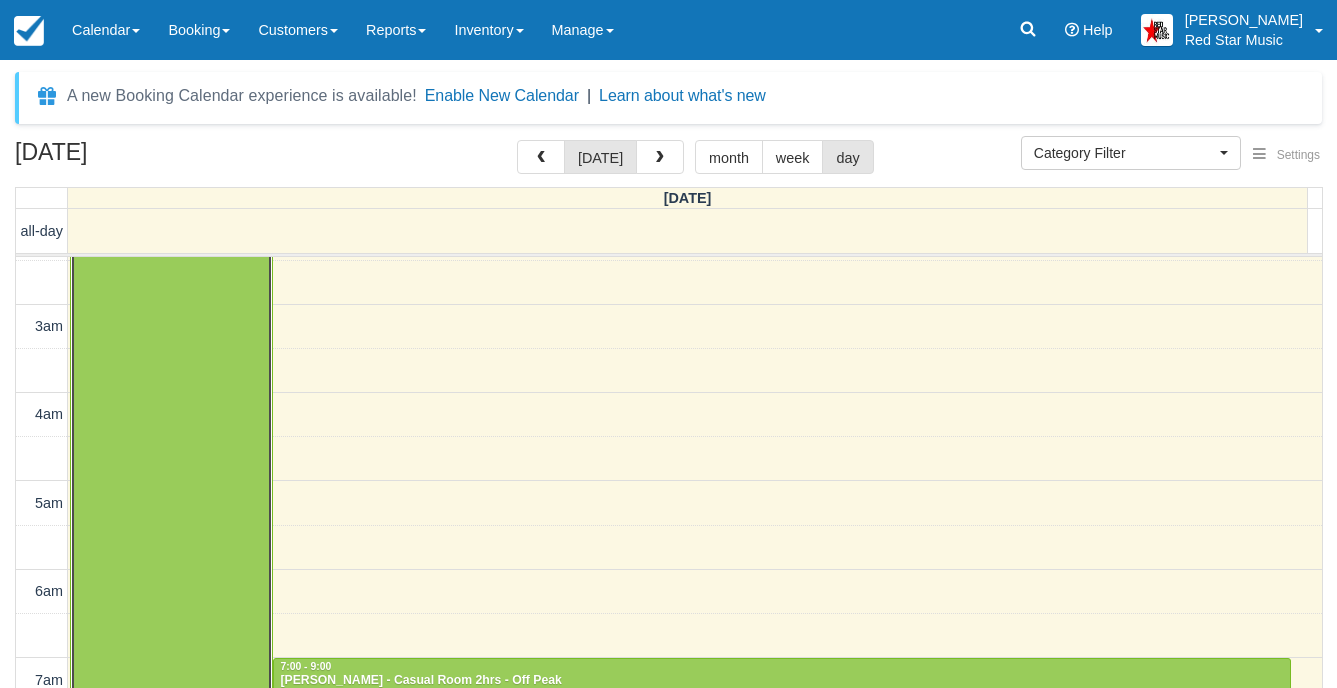 click at bounding box center [171, 1078] 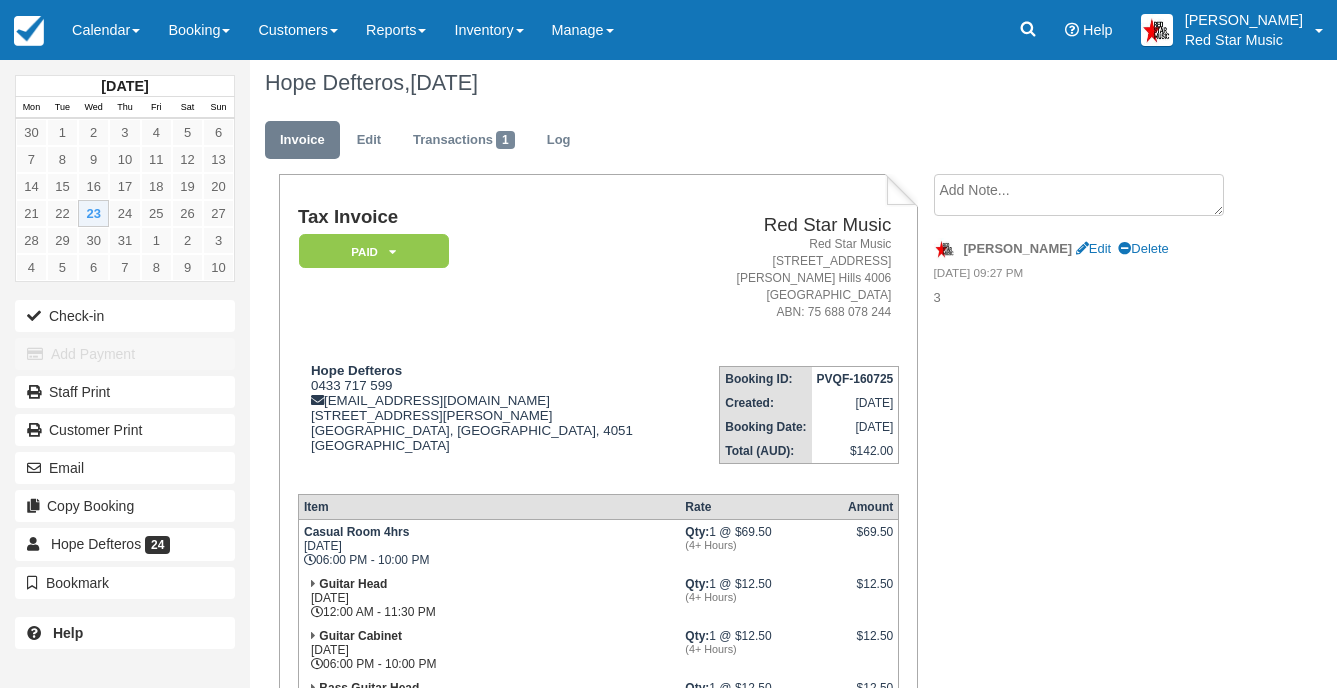scroll, scrollTop: 0, scrollLeft: 0, axis: both 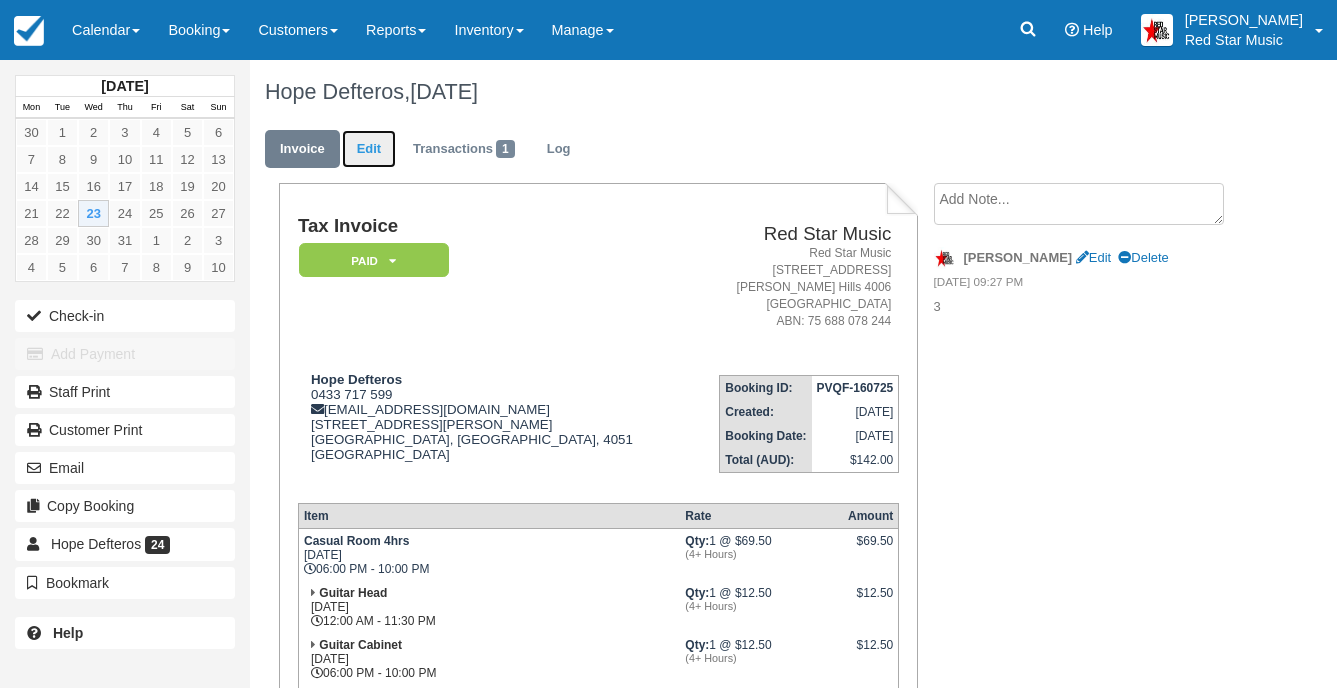 click on "Edit" at bounding box center [369, 149] 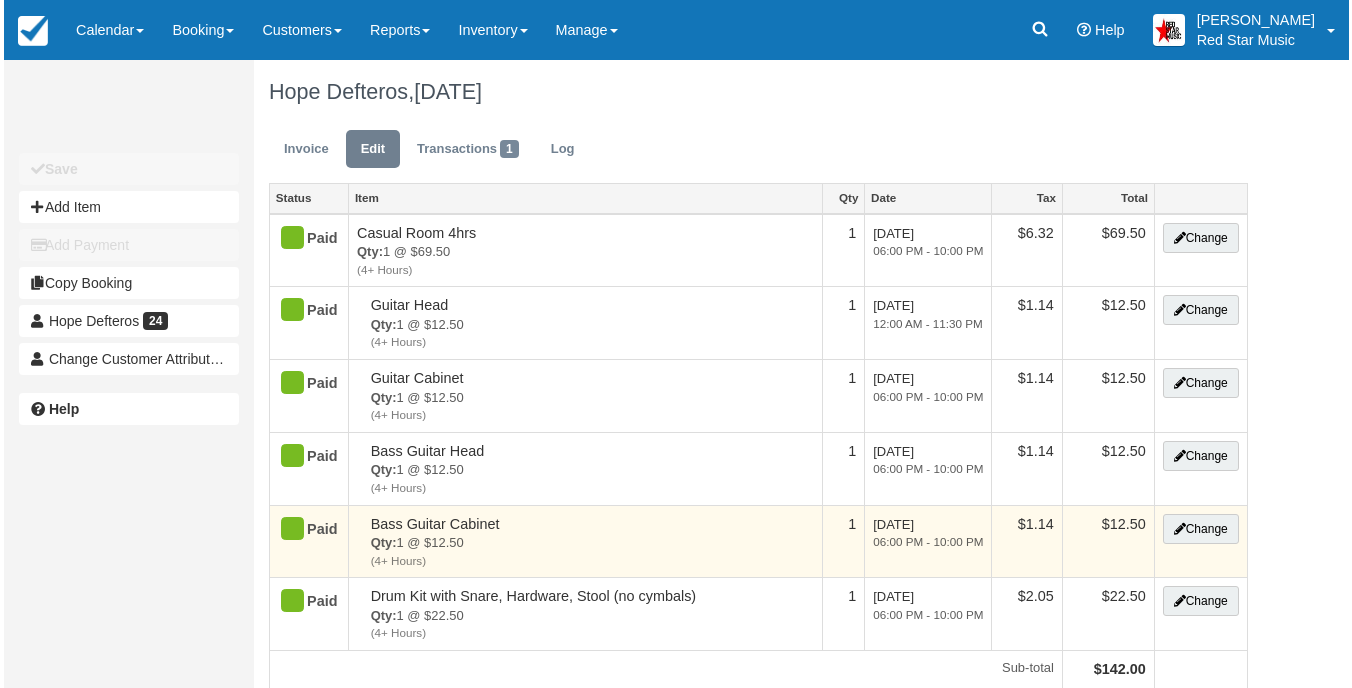 scroll, scrollTop: 0, scrollLeft: 0, axis: both 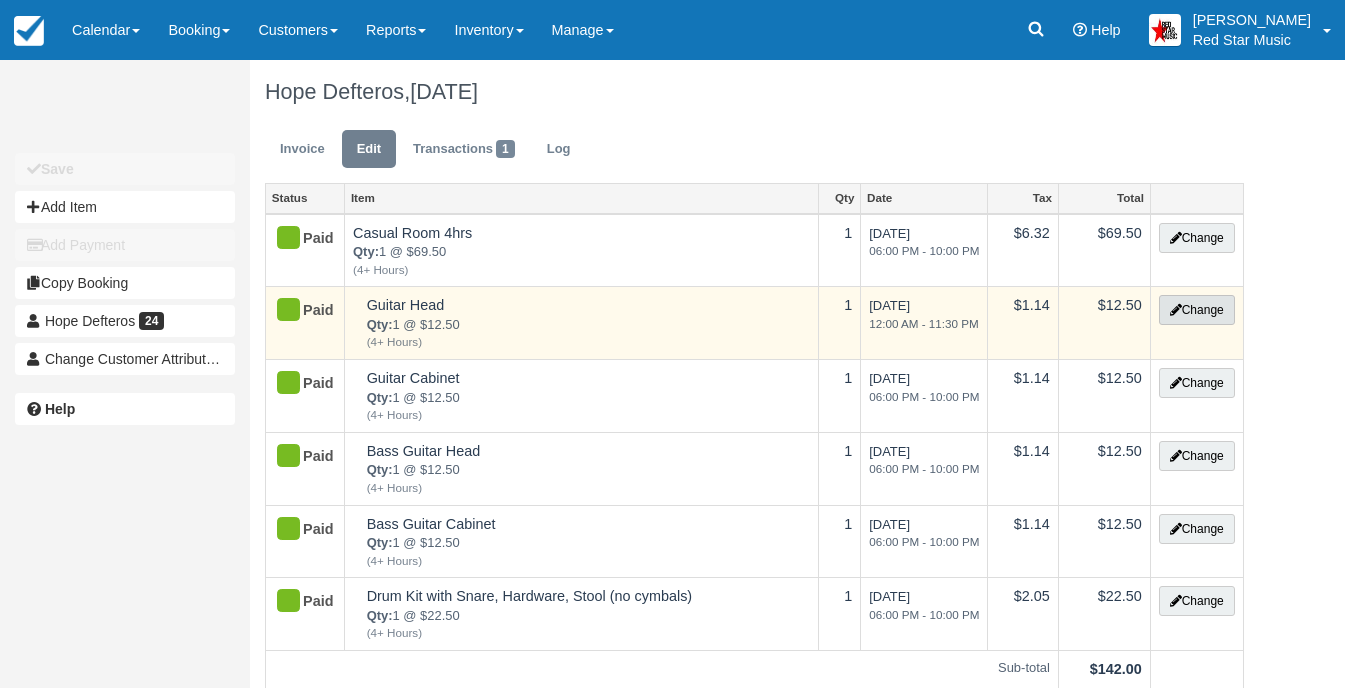 click on "Change" at bounding box center [1197, 310] 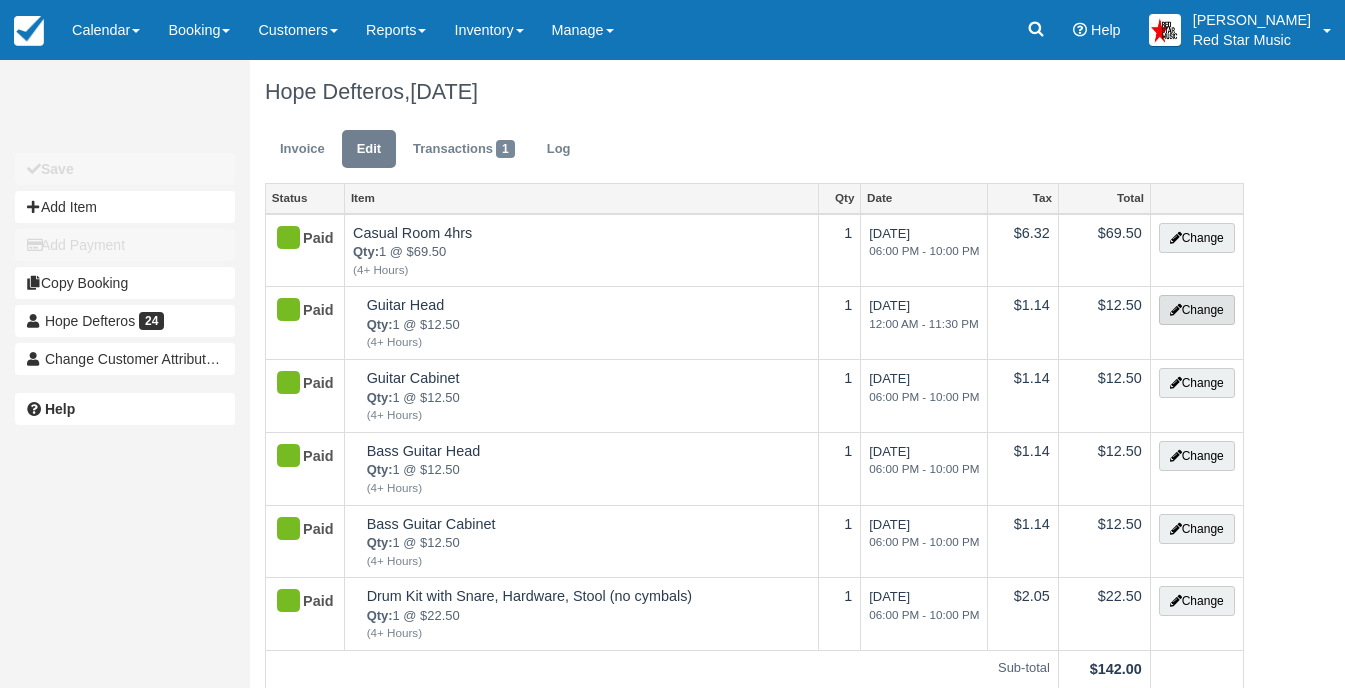 select on "3" 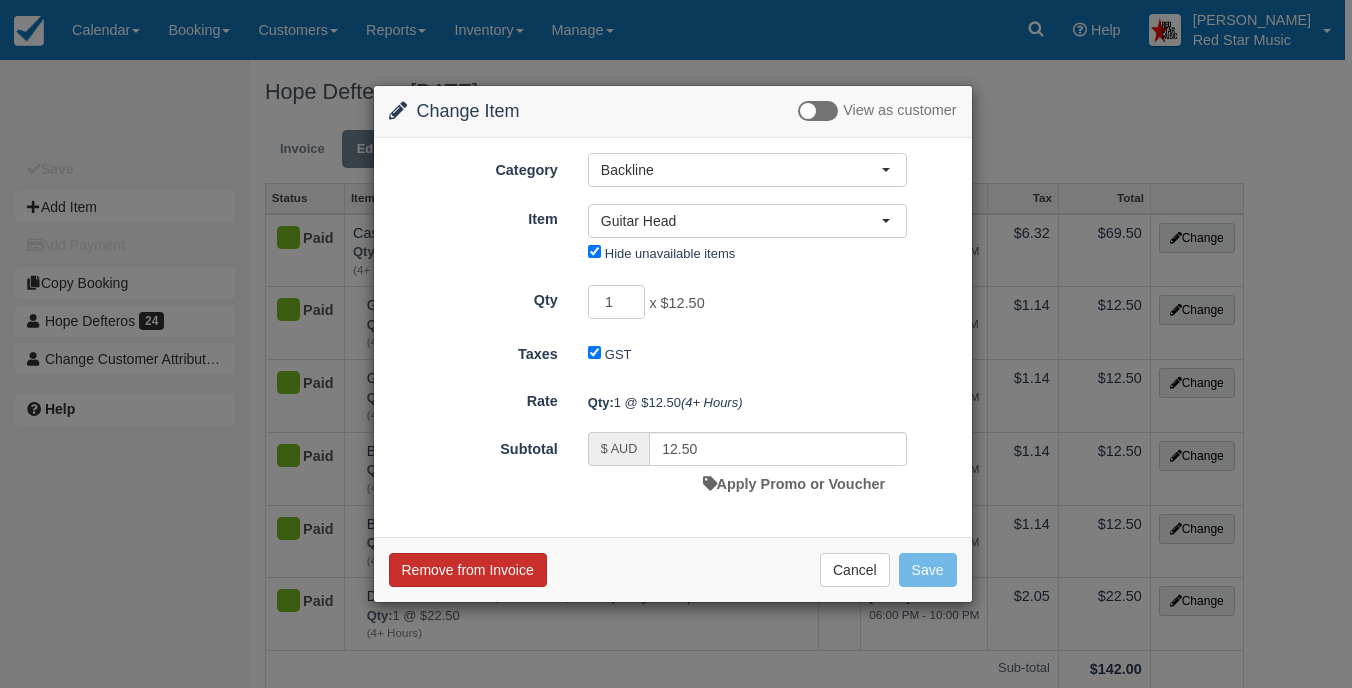 click on "Remove from Invoice" at bounding box center (468, 570) 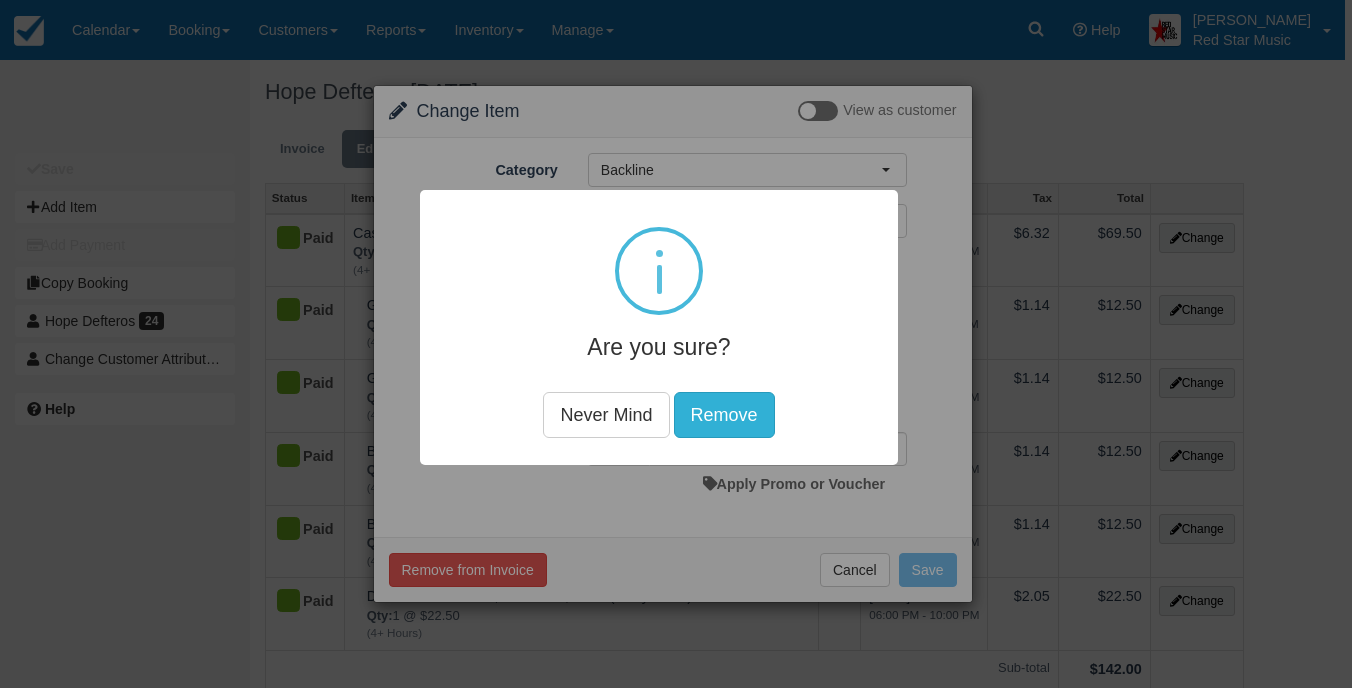 click on "Remove" at bounding box center [724, 415] 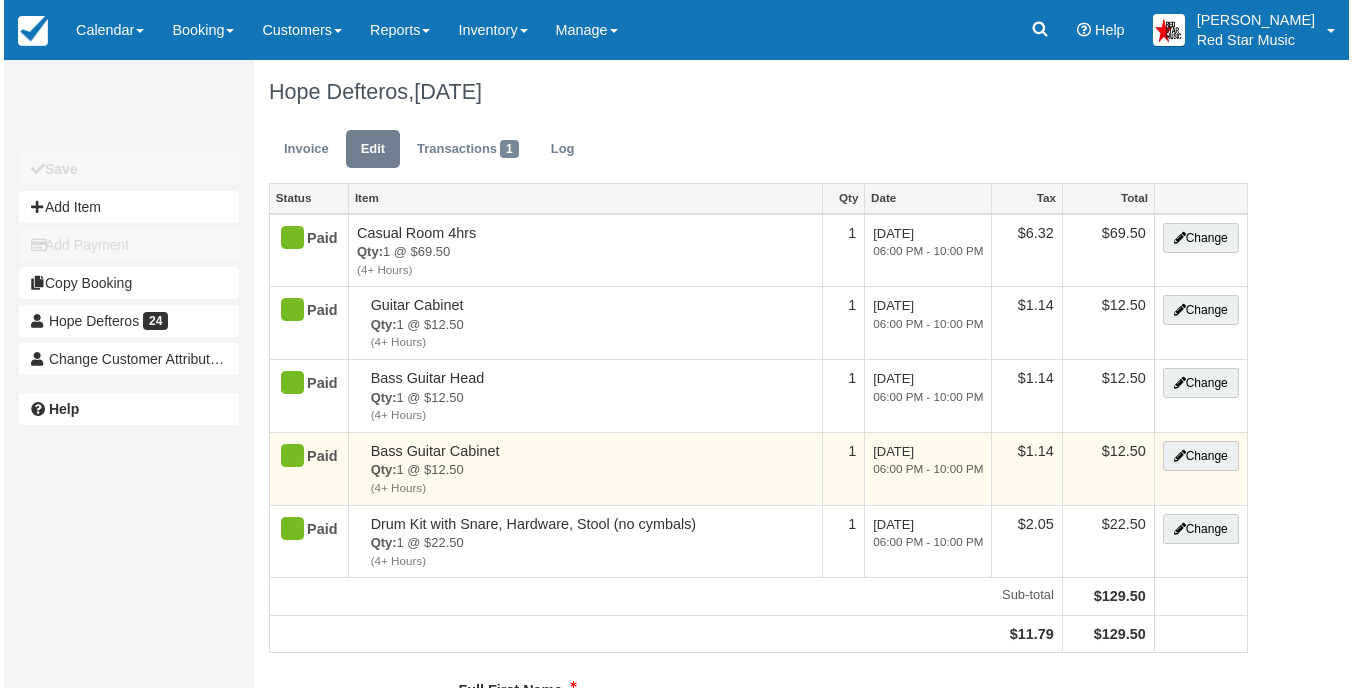 scroll, scrollTop: 0, scrollLeft: 0, axis: both 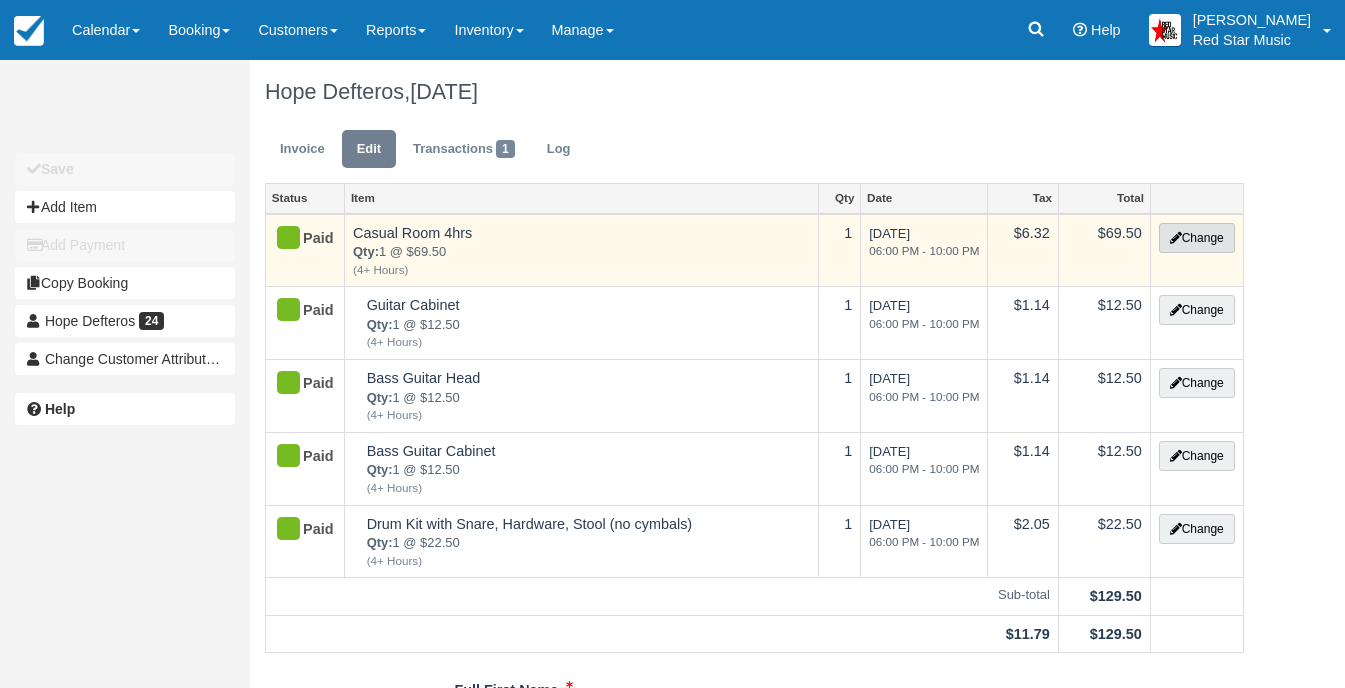 click on "Change" at bounding box center [1197, 238] 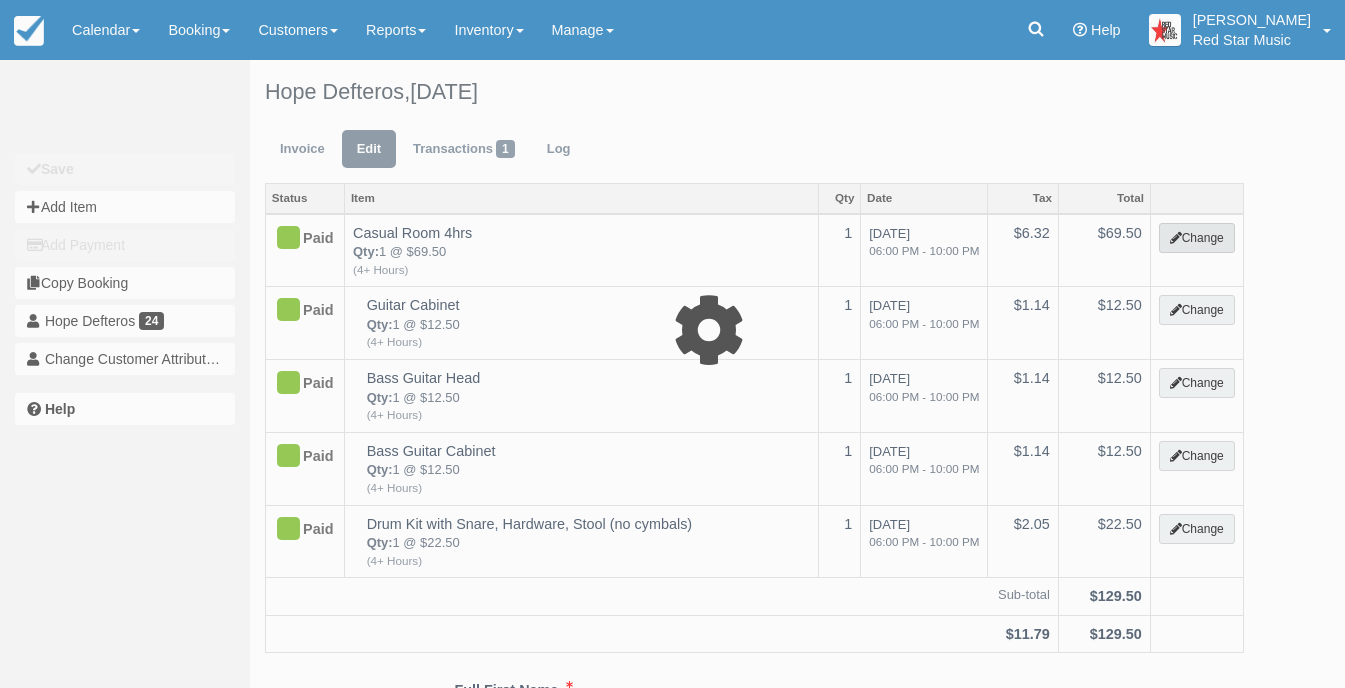 select on "6" 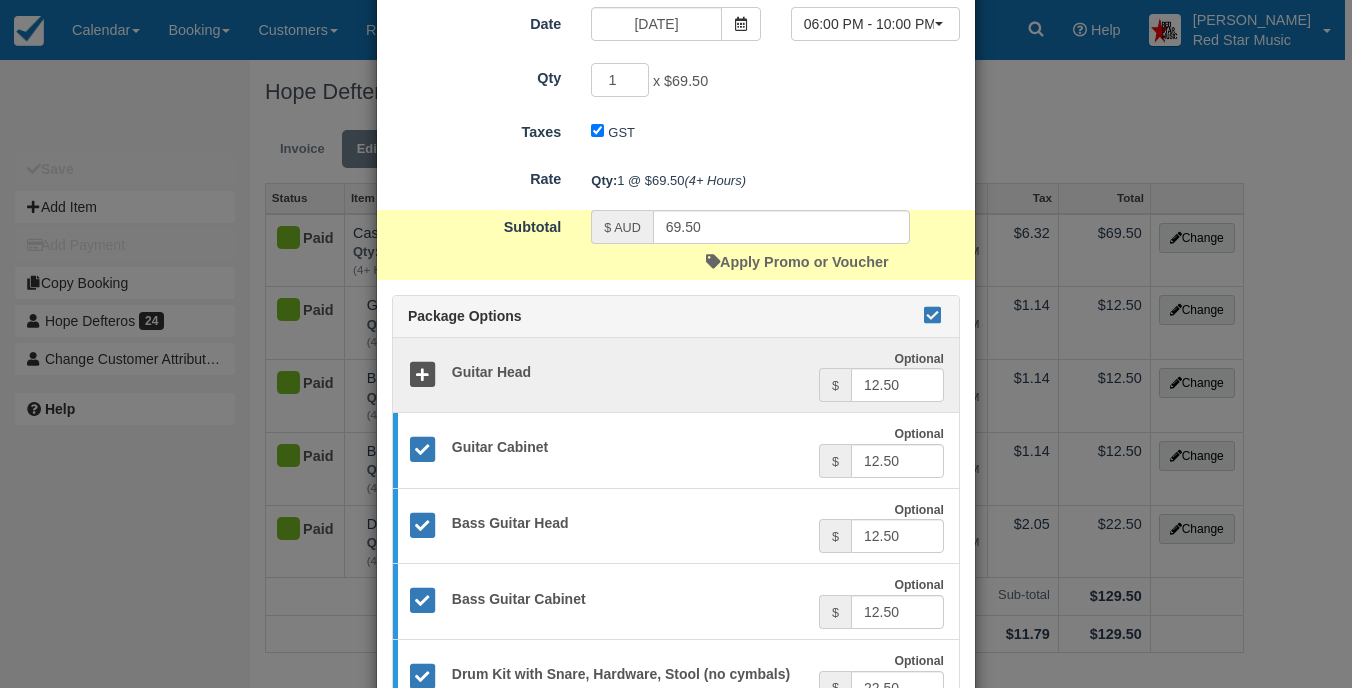 scroll, scrollTop: 500, scrollLeft: 0, axis: vertical 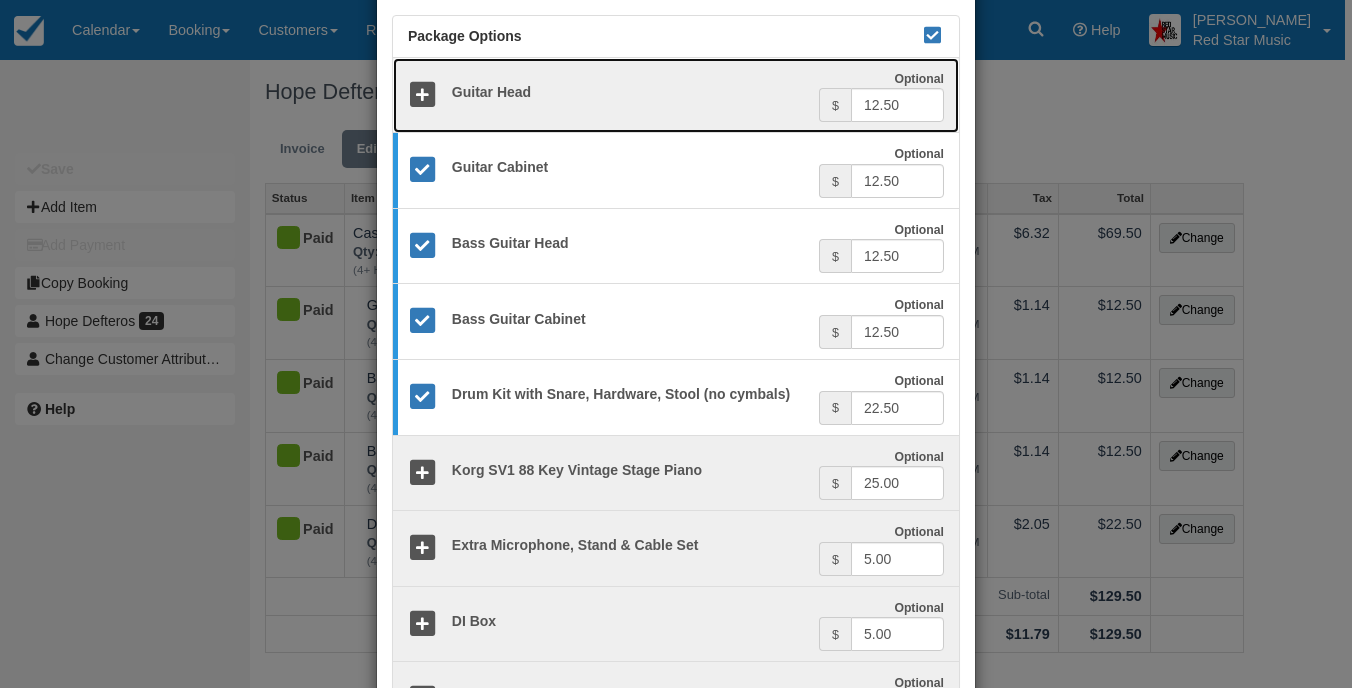 click at bounding box center [422, 95] 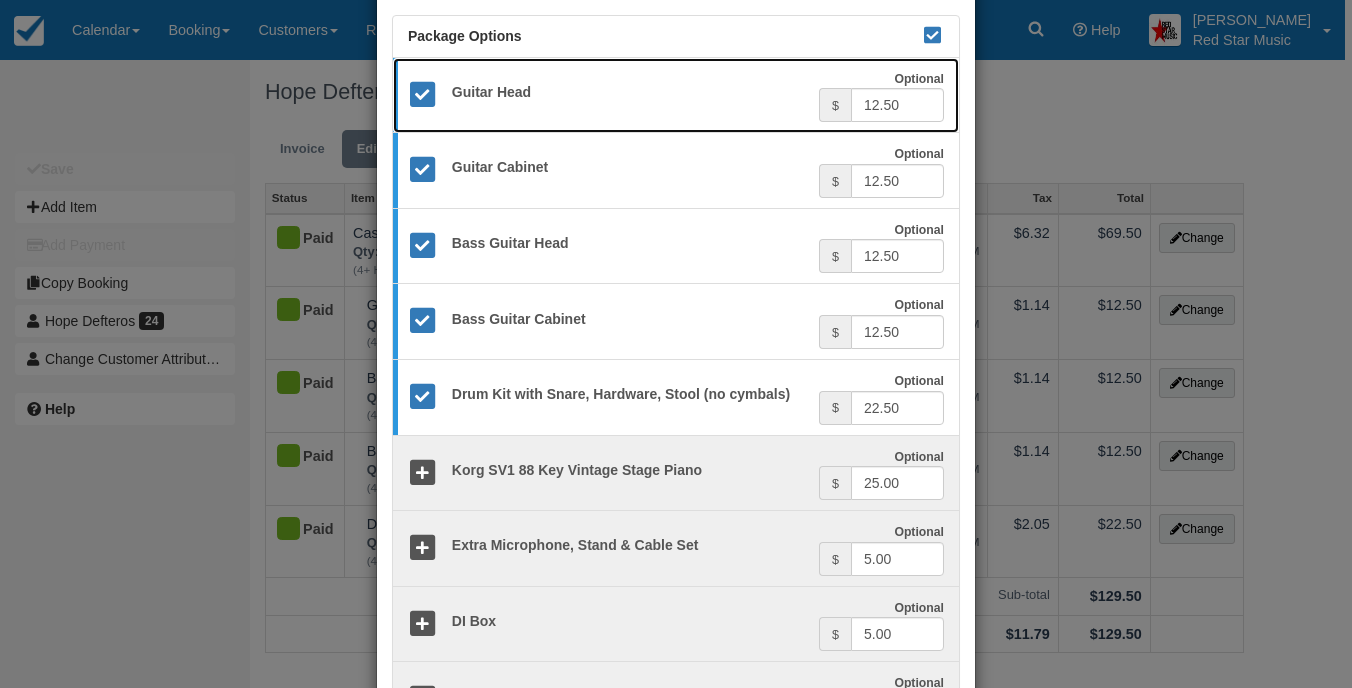 scroll, scrollTop: 681, scrollLeft: 0, axis: vertical 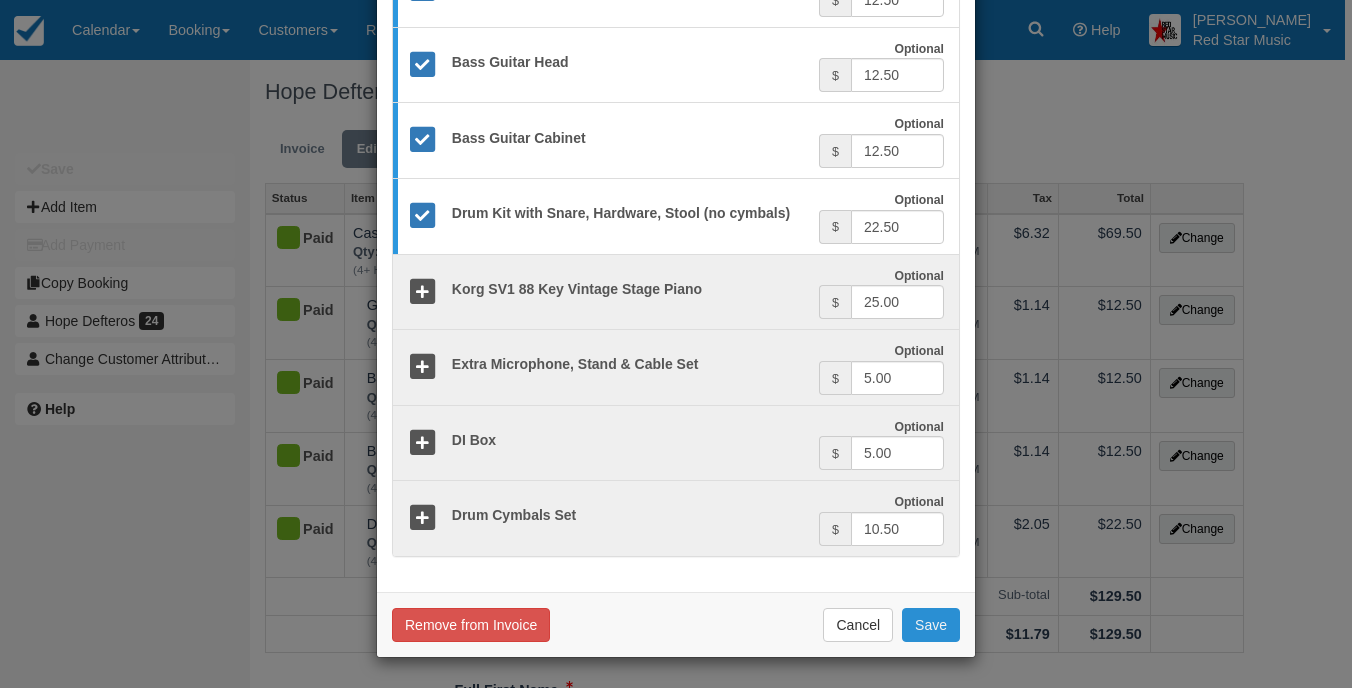 click on "Save" at bounding box center (931, 625) 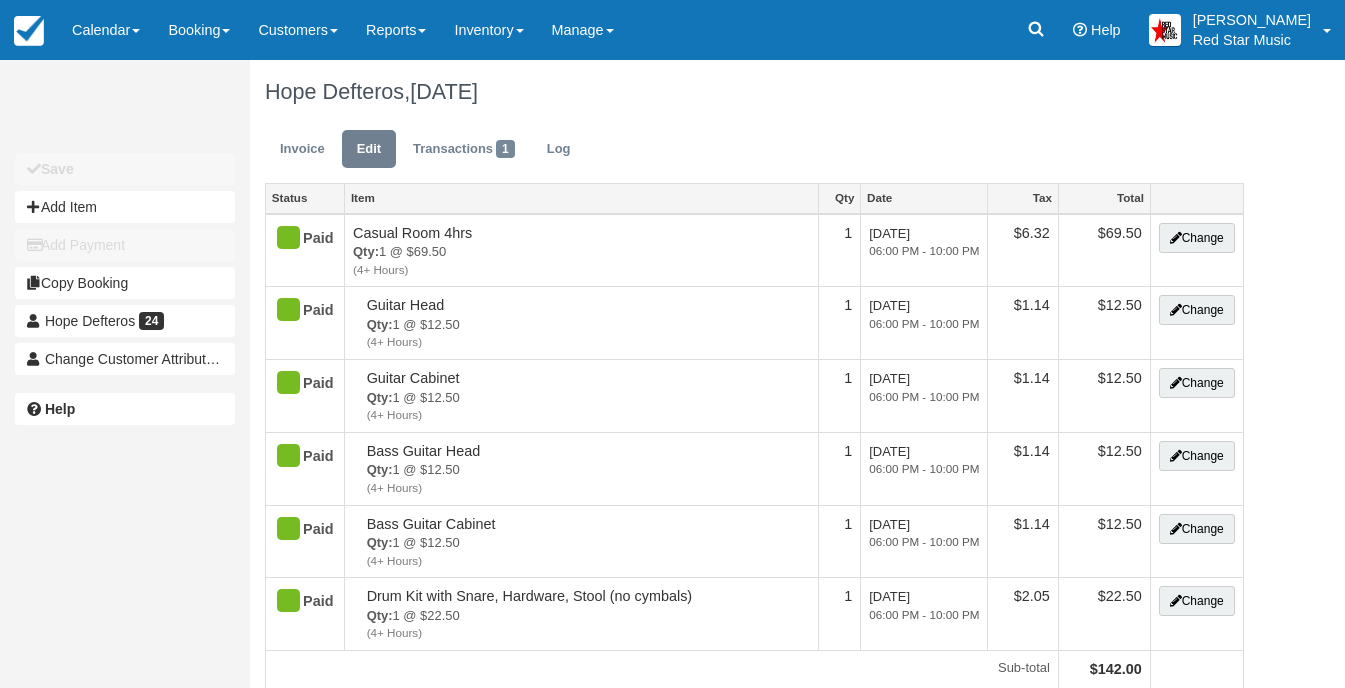 scroll, scrollTop: 0, scrollLeft: 0, axis: both 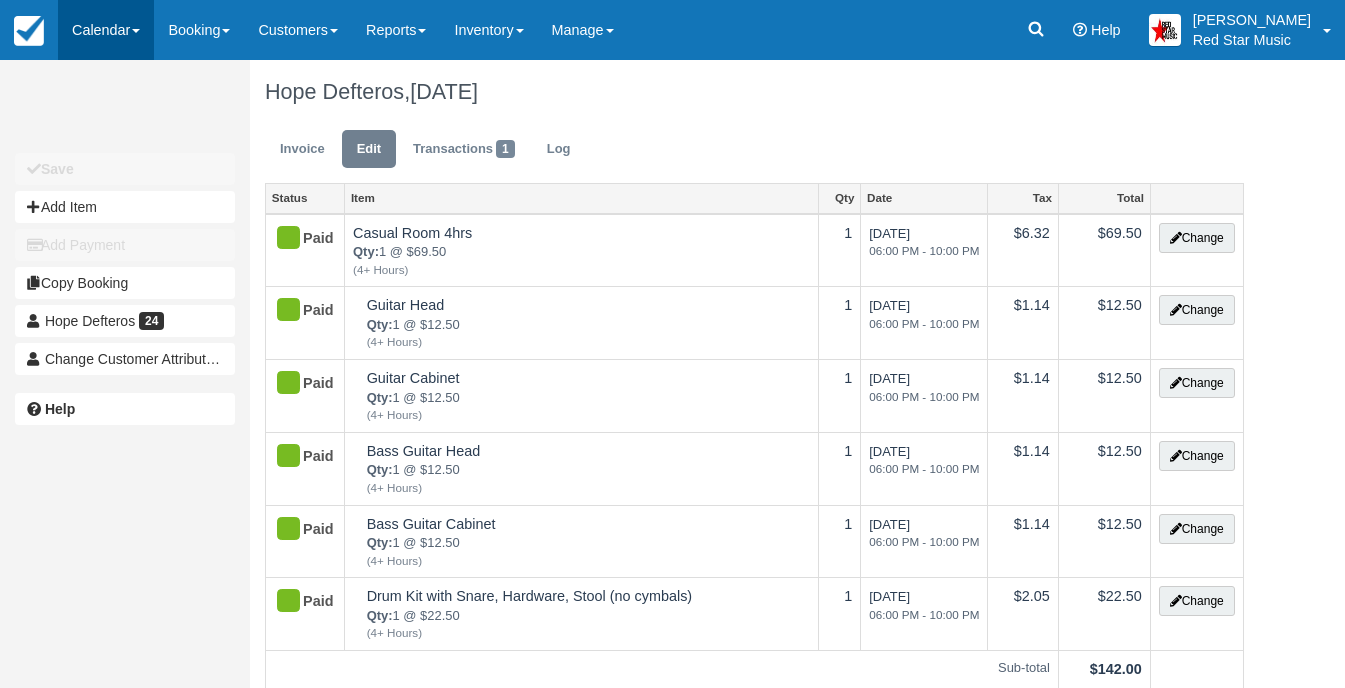 click on "Calendar" at bounding box center [106, 30] 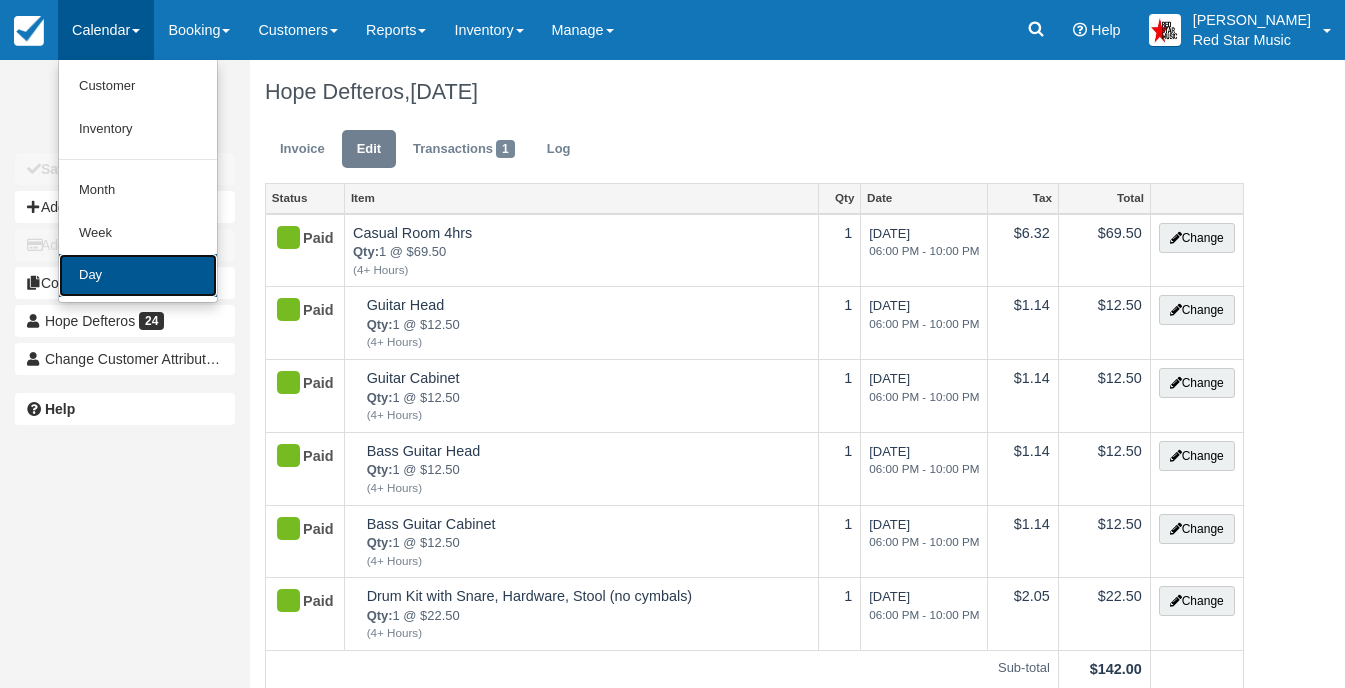click on "Day" at bounding box center (138, 275) 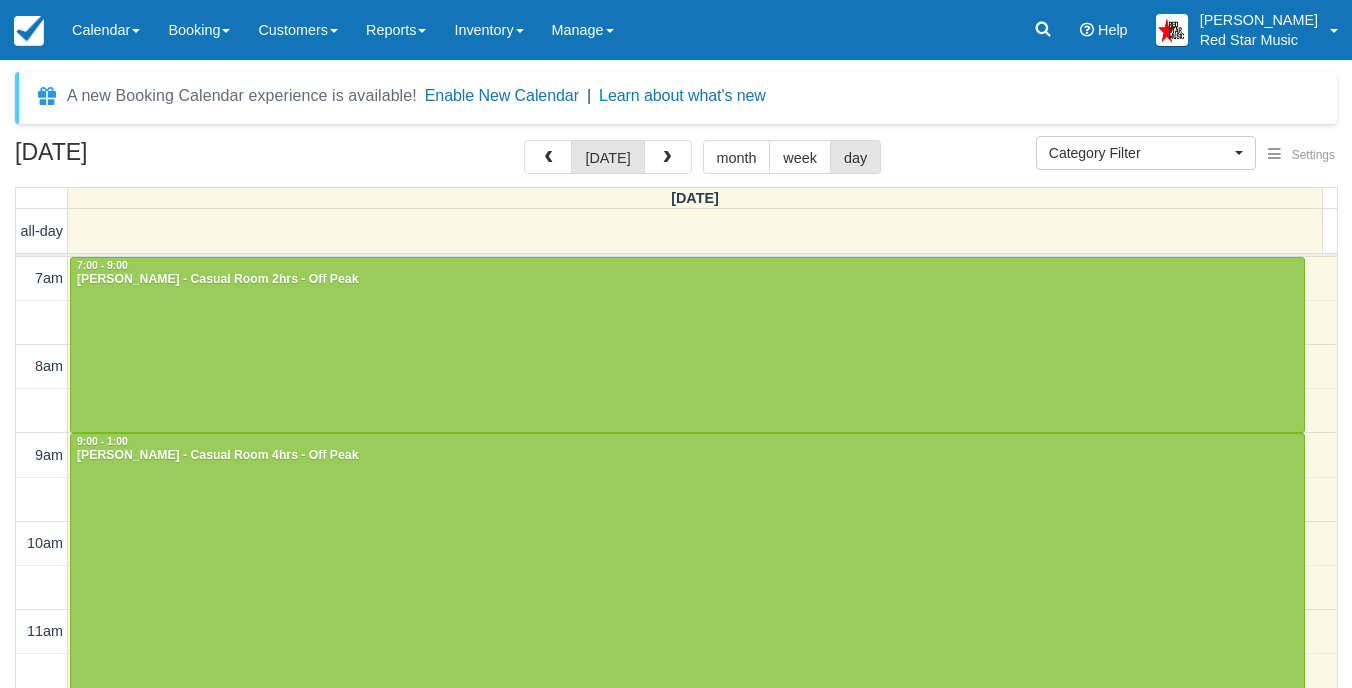 select 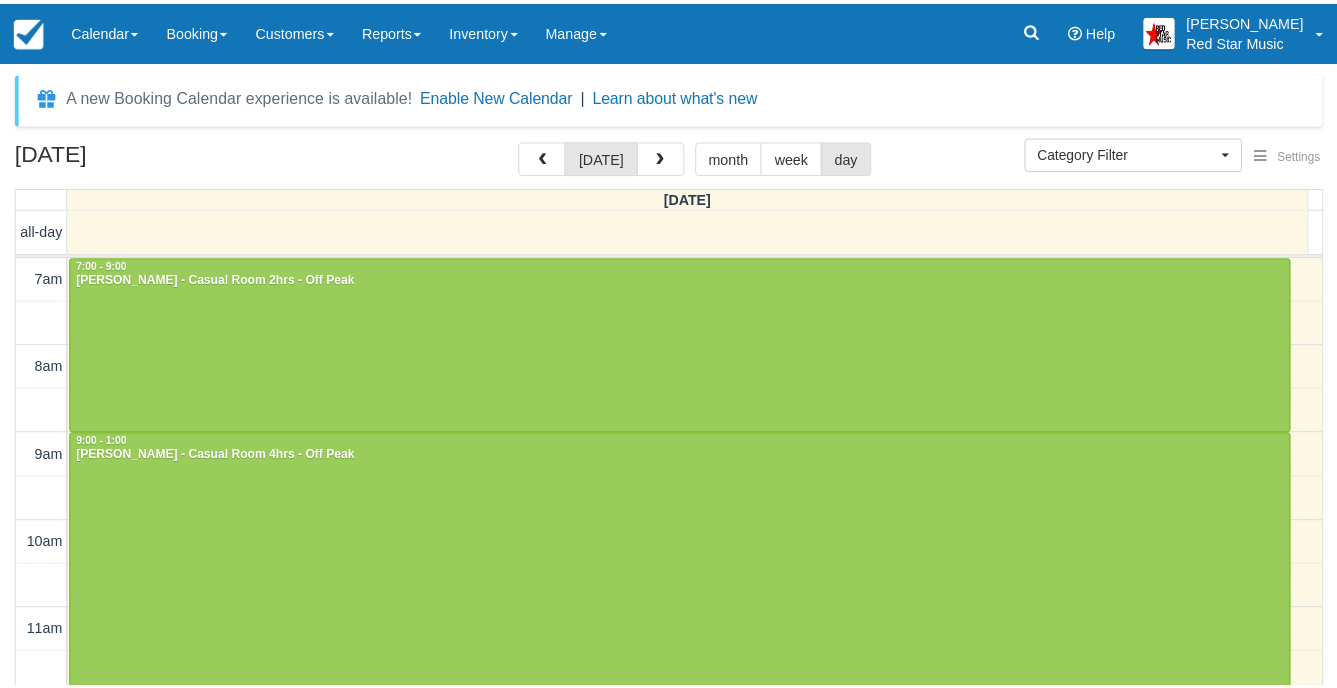 scroll, scrollTop: 0, scrollLeft: 0, axis: both 